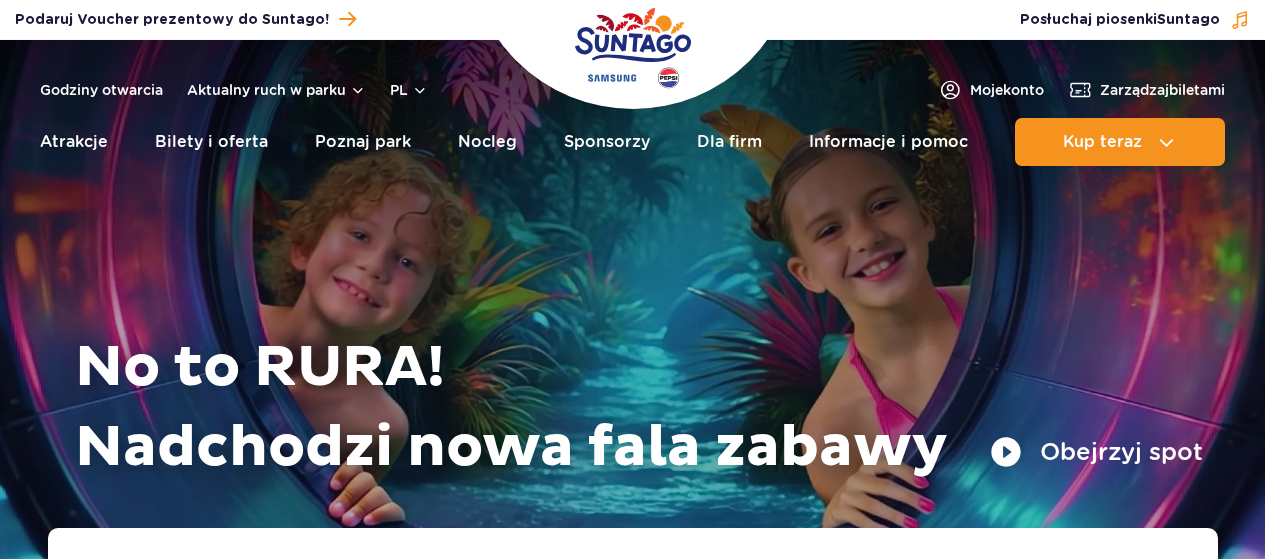 scroll, scrollTop: 0, scrollLeft: 0, axis: both 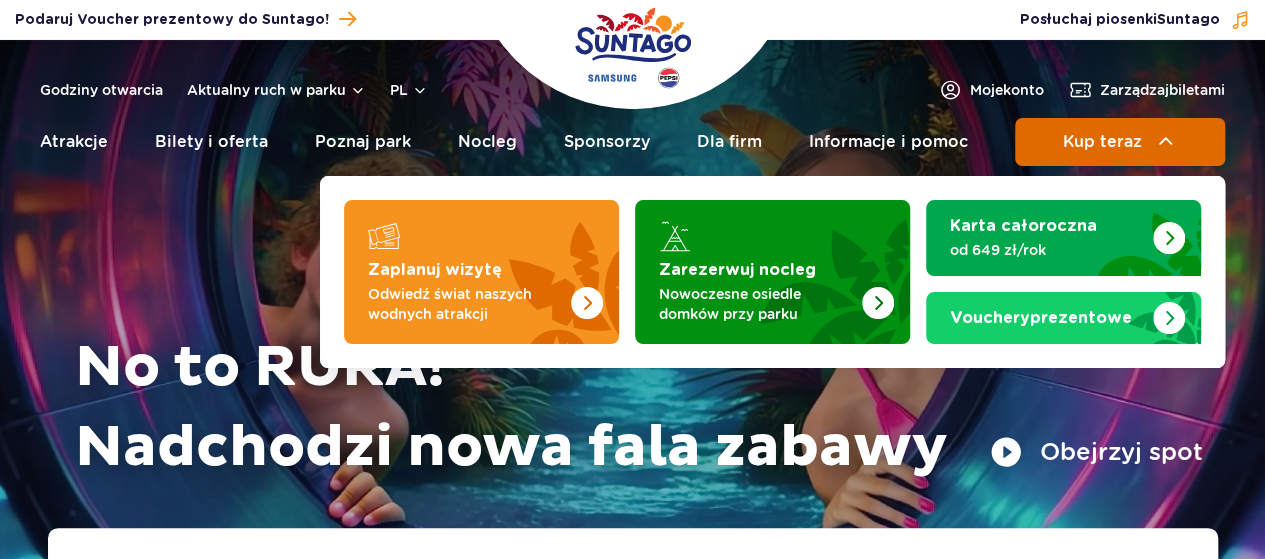 click on "Kup teraz" at bounding box center [1102, 142] 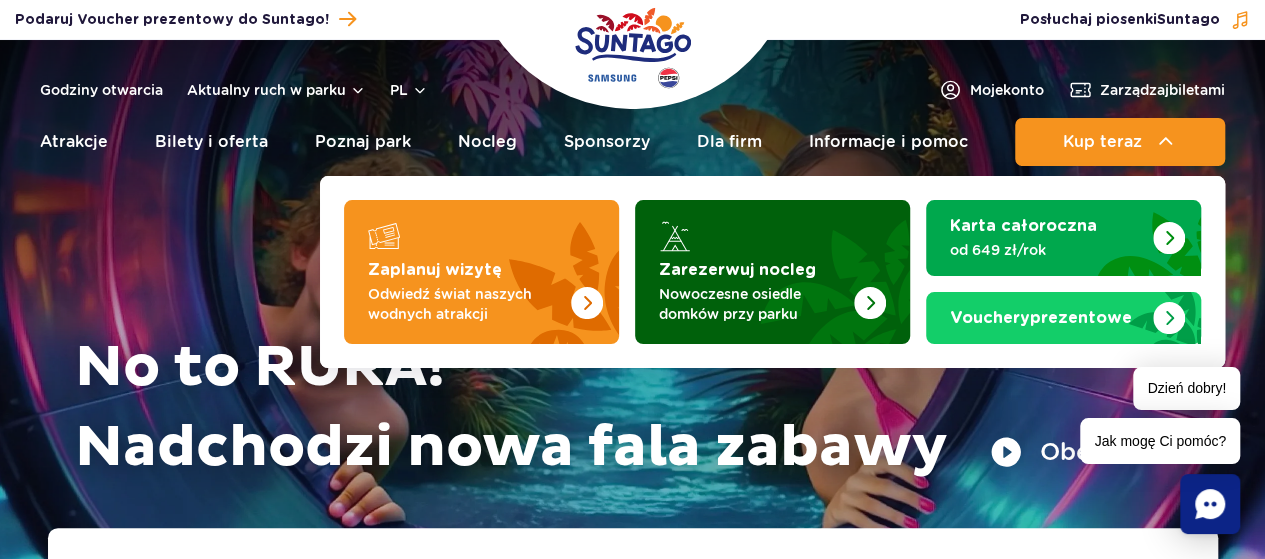 click at bounding box center [822, 266] 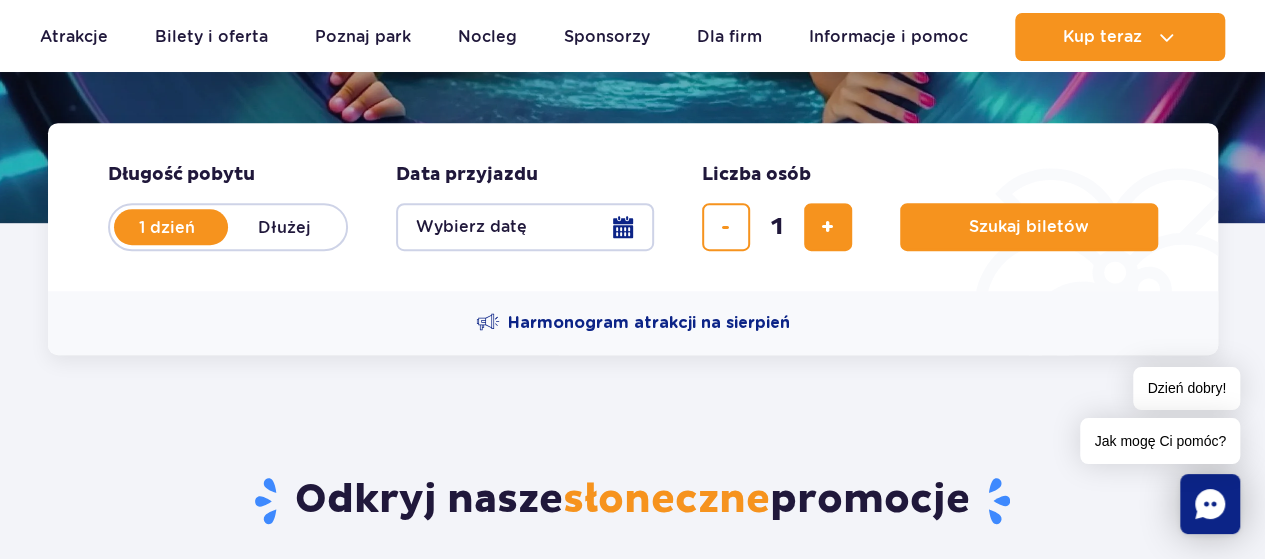 scroll, scrollTop: 300, scrollLeft: 0, axis: vertical 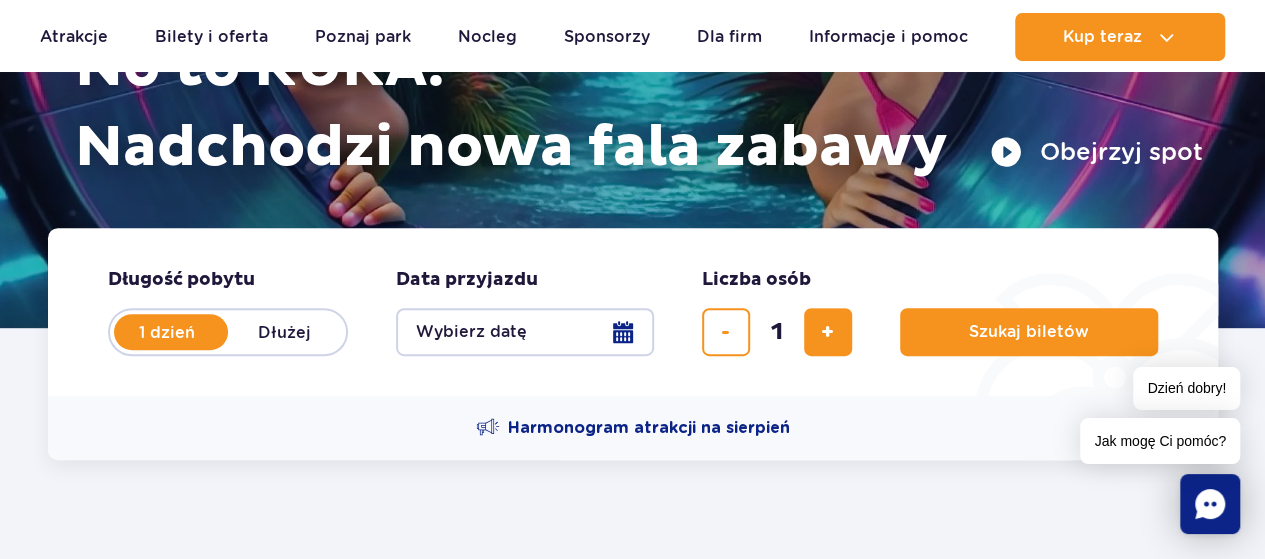 click on "Dłużej" at bounding box center (285, 332) 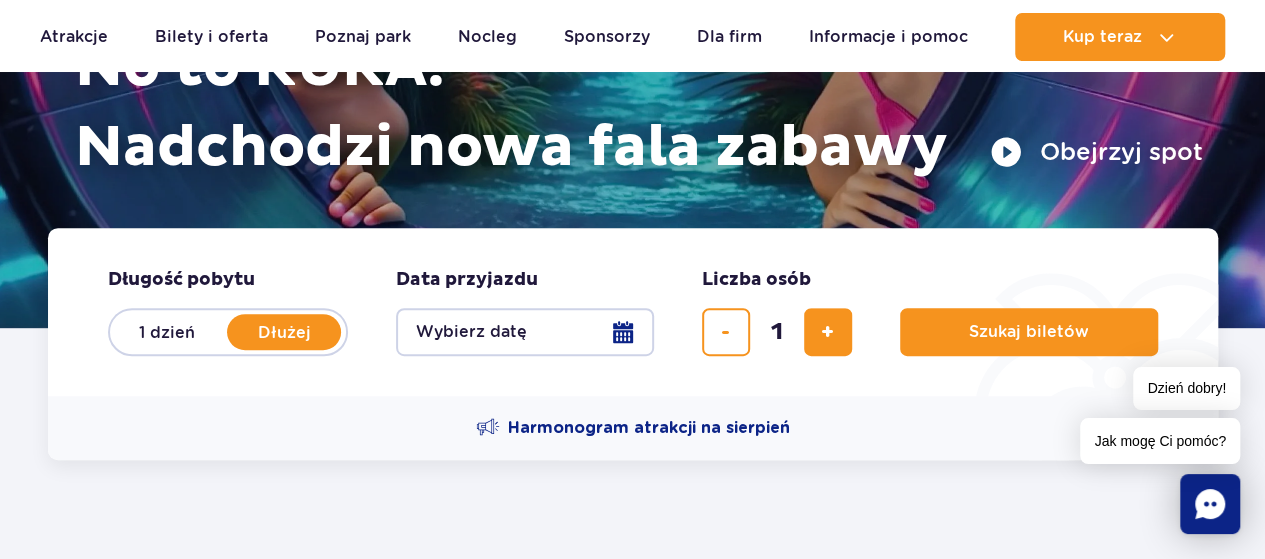 click on "1 dzień" at bounding box center [167, 332] 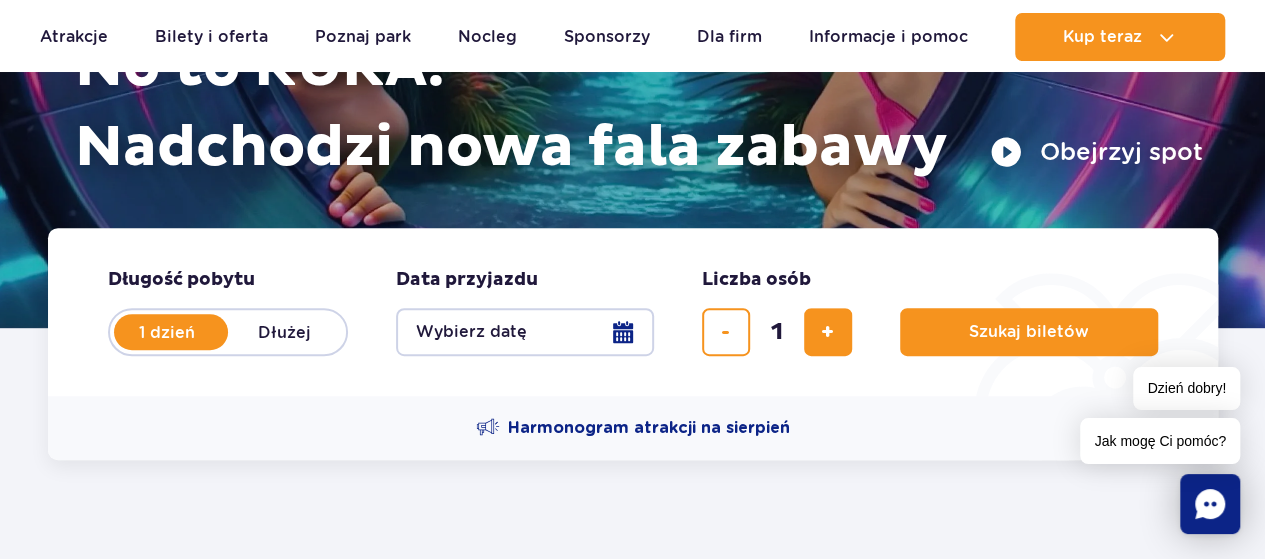 click on "Wybierz datę" at bounding box center [525, 332] 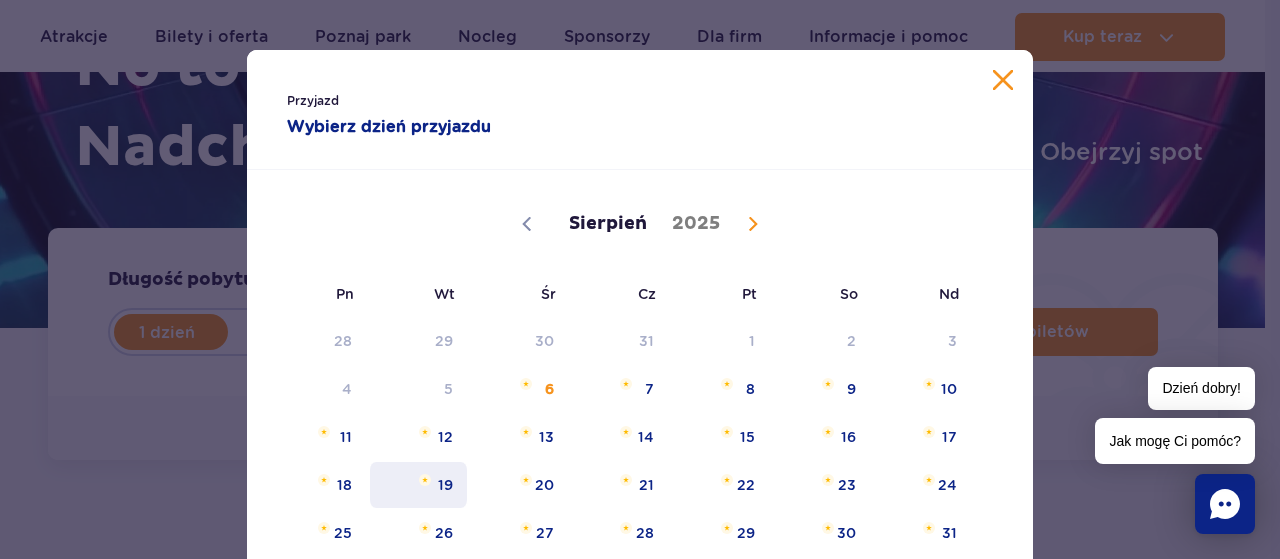 click on "19" at bounding box center (418, 485) 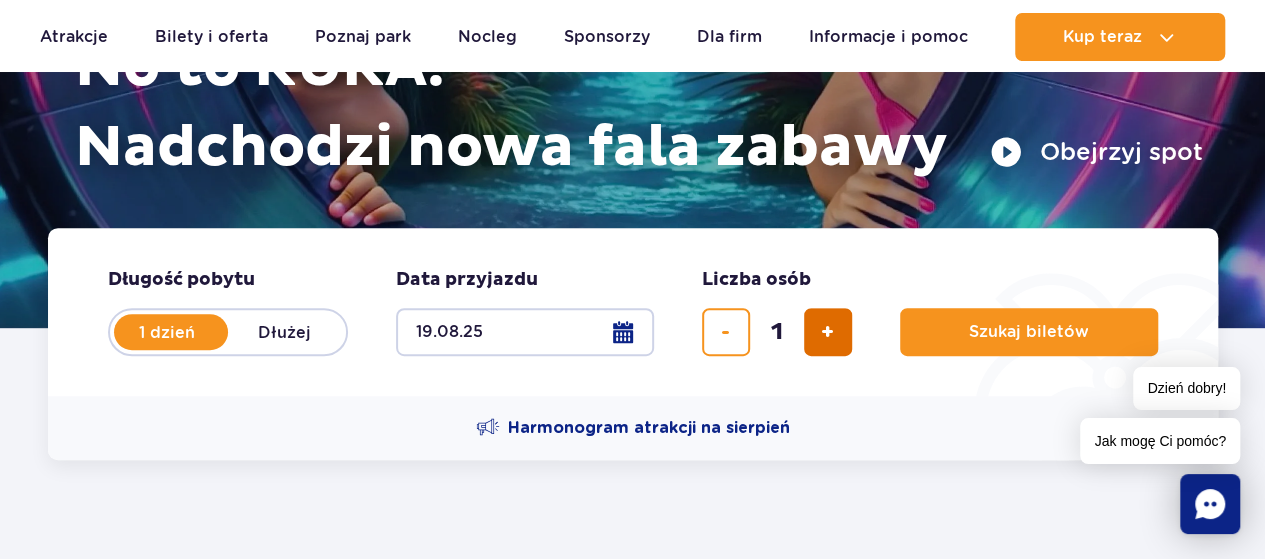 click at bounding box center [827, 332] 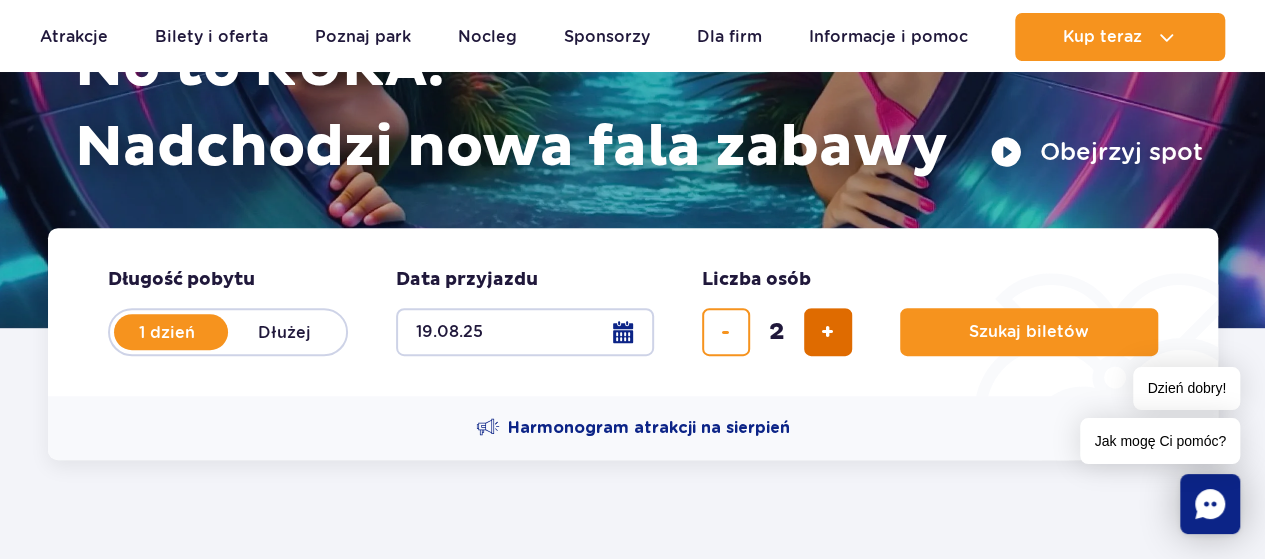 click at bounding box center (827, 332) 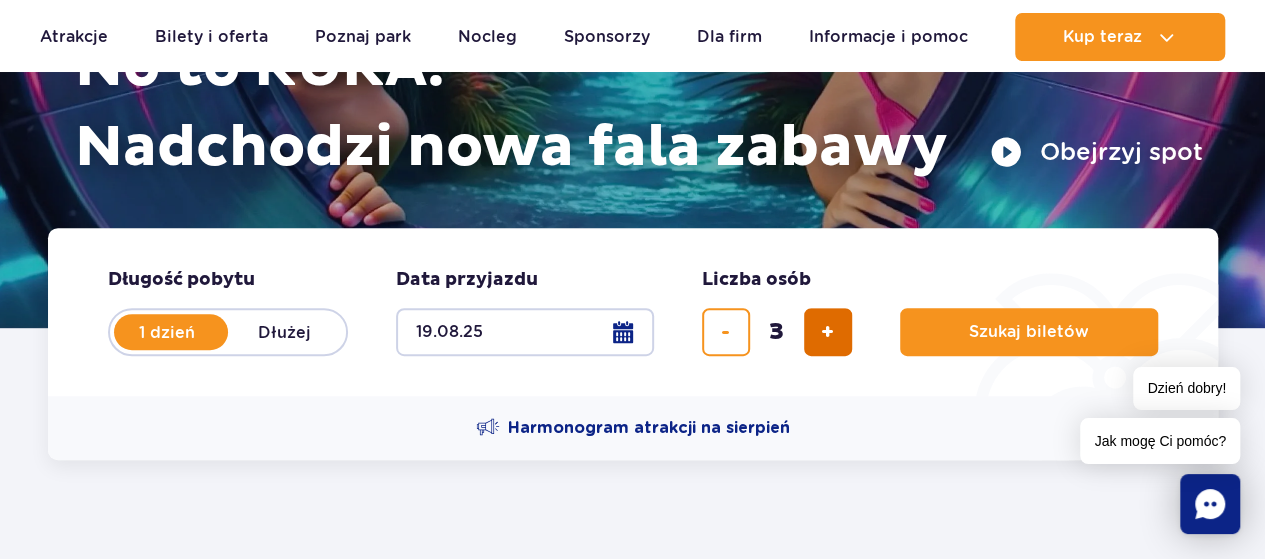 click at bounding box center [827, 332] 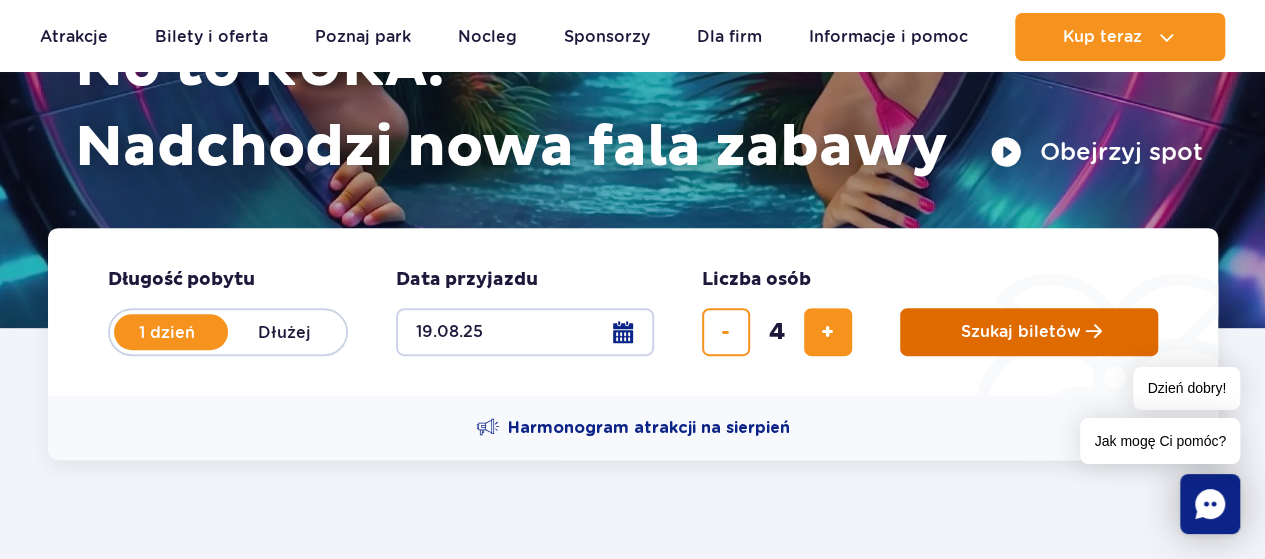 click on "Szukaj biletów" at bounding box center [1029, 332] 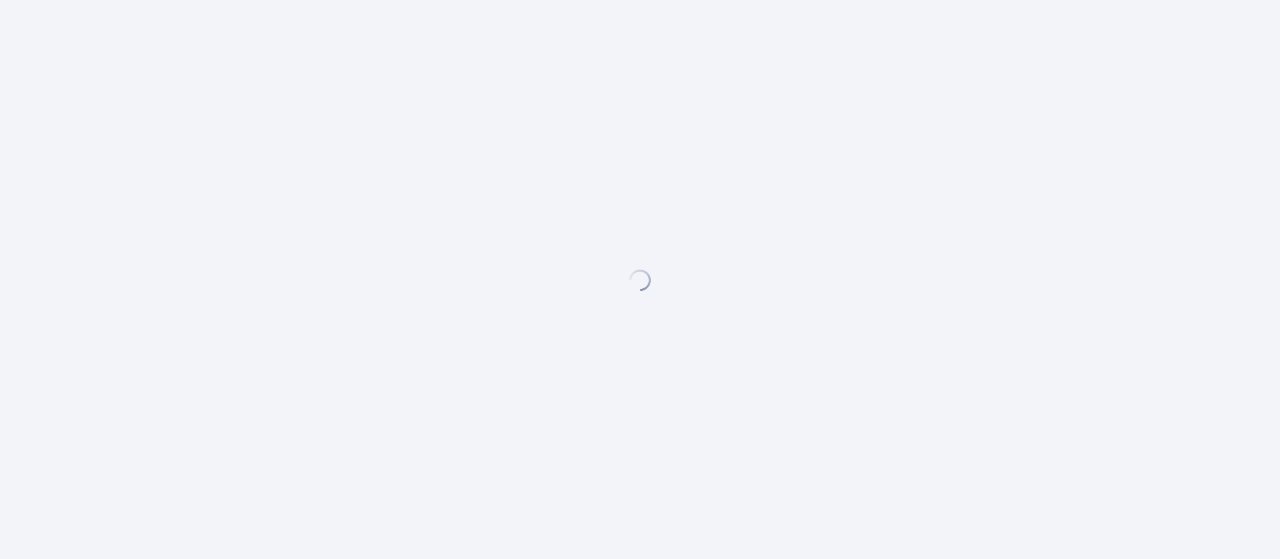 scroll, scrollTop: 0, scrollLeft: 0, axis: both 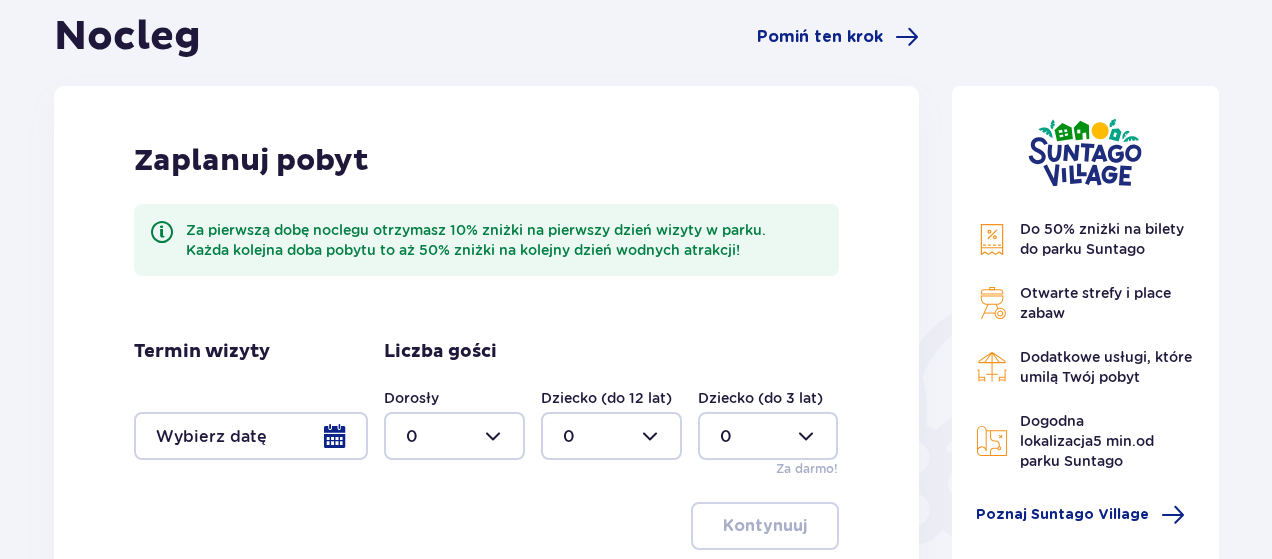 click at bounding box center [454, 436] 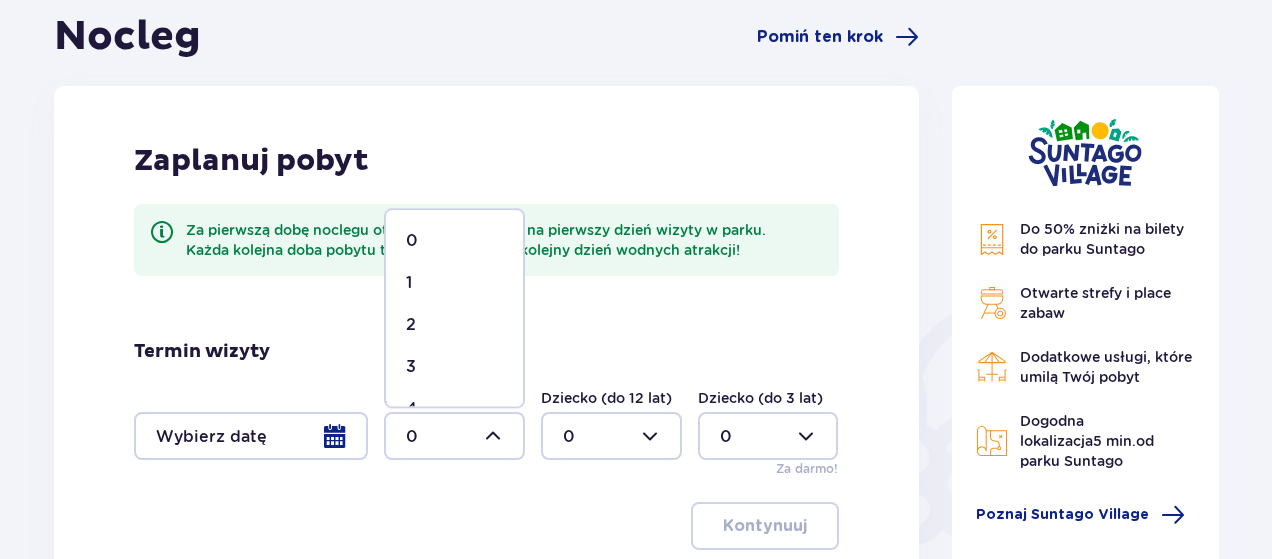 click on "2" at bounding box center [454, 325] 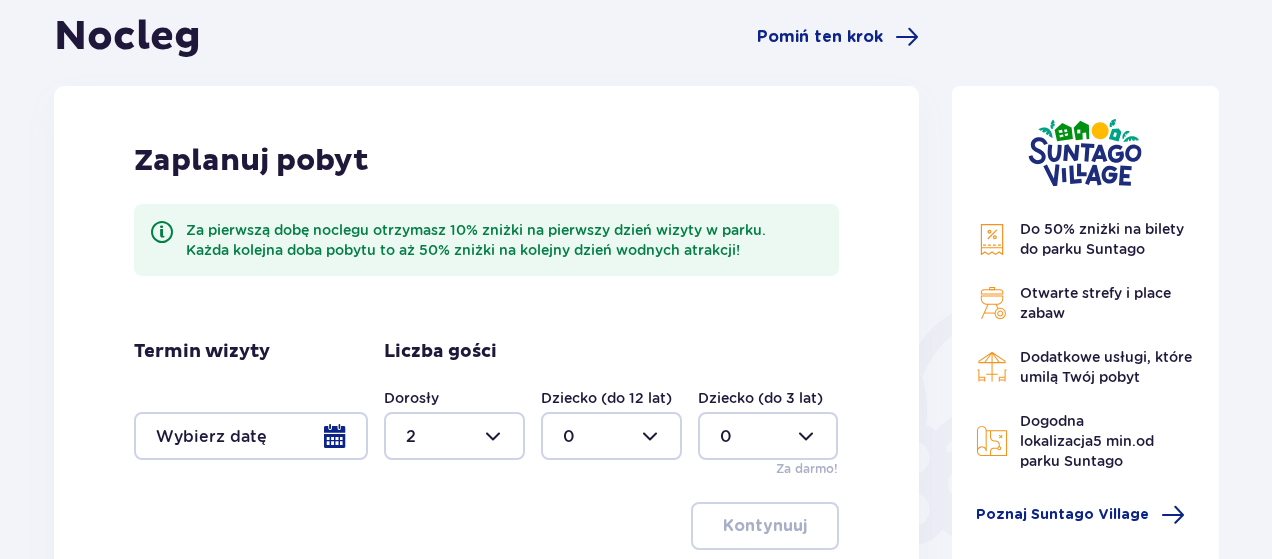 click at bounding box center (611, 436) 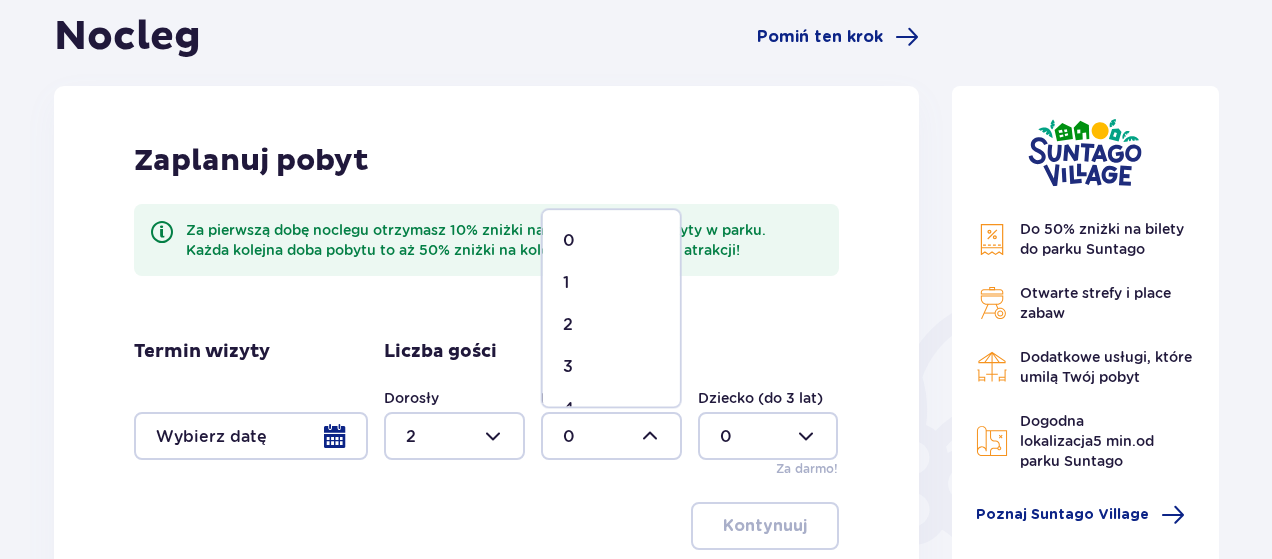 click on "Zaplanuj pobyt Za pierwszą dobę noclegu otrzymasz 10% zniżki na pierwszy dzień wizyty w parku. Każda kolejna doba pobytu to aż 50% zniżki na kolejny dzień wodnych atrakcji! Termin wizyty Liczba gości Dorosły   2 Dziecko (do 12 lat)   0 Dziecko (do 3 lat)   0 Za darmo! Kontynuuj" at bounding box center [486, 346] 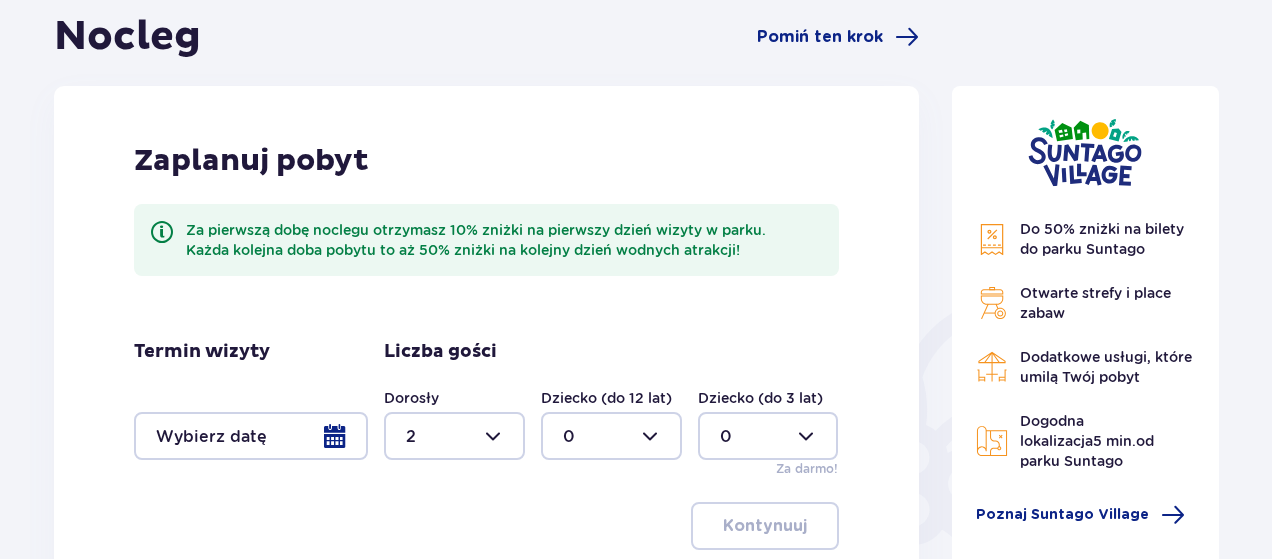 click at bounding box center (611, 436) 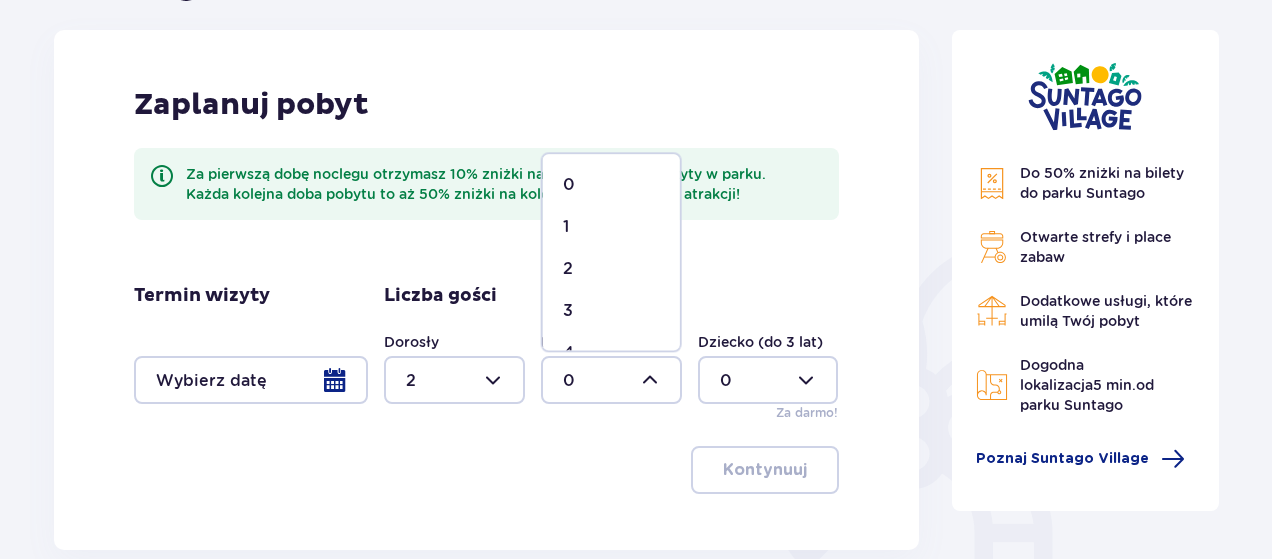 scroll, scrollTop: 300, scrollLeft: 0, axis: vertical 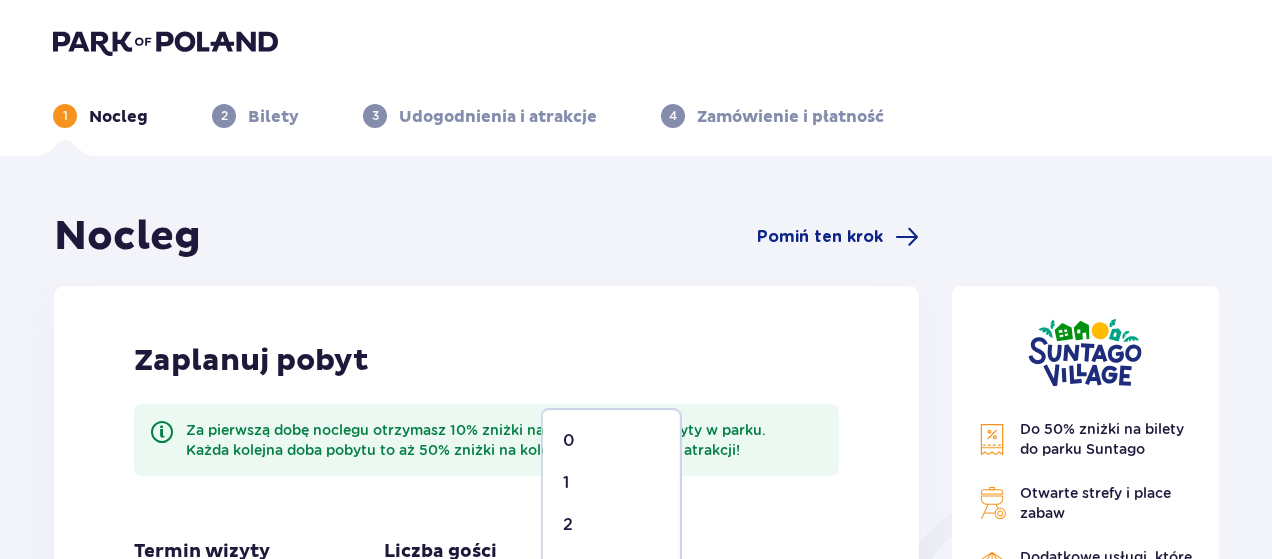 click on "1" at bounding box center (611, 483) 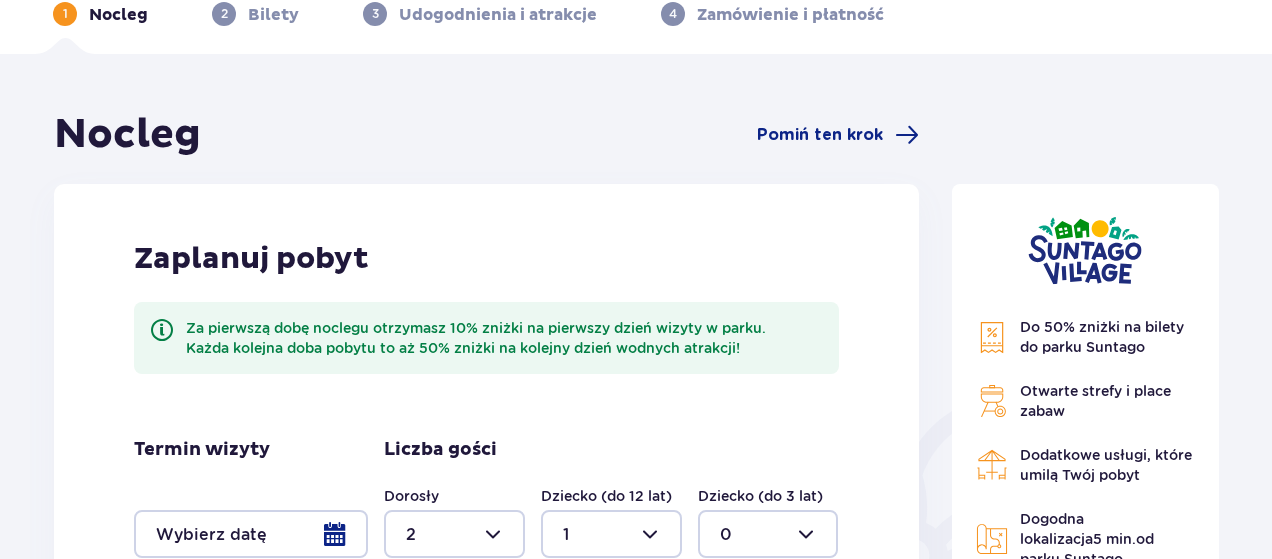 scroll, scrollTop: 200, scrollLeft: 0, axis: vertical 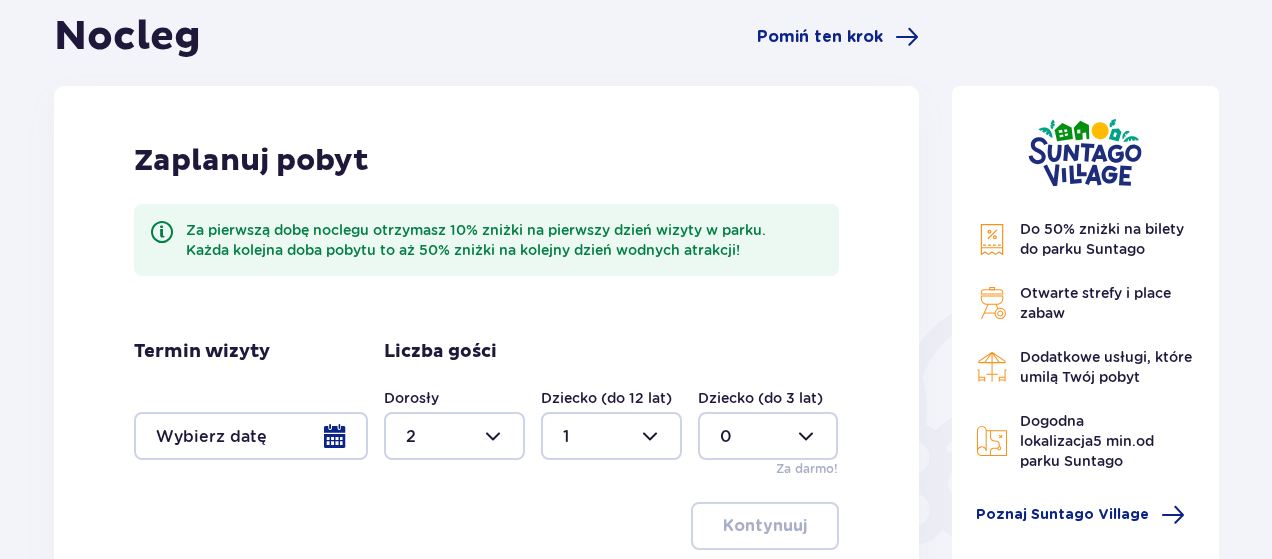 click at bounding box center [454, 436] 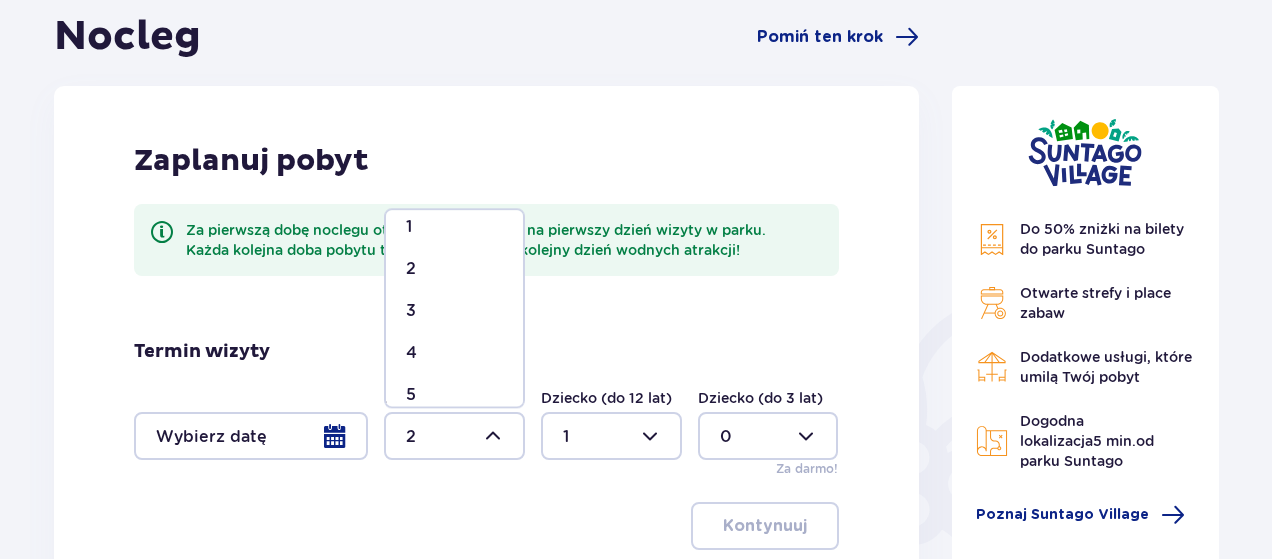 scroll, scrollTop: 100, scrollLeft: 0, axis: vertical 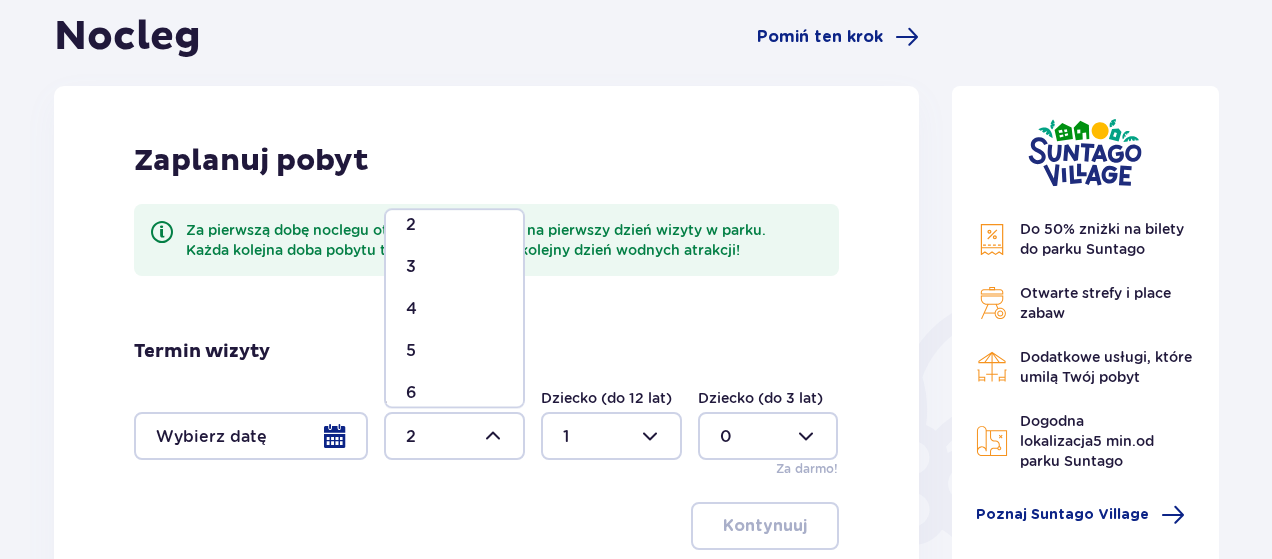 click on "4" at bounding box center (411, 309) 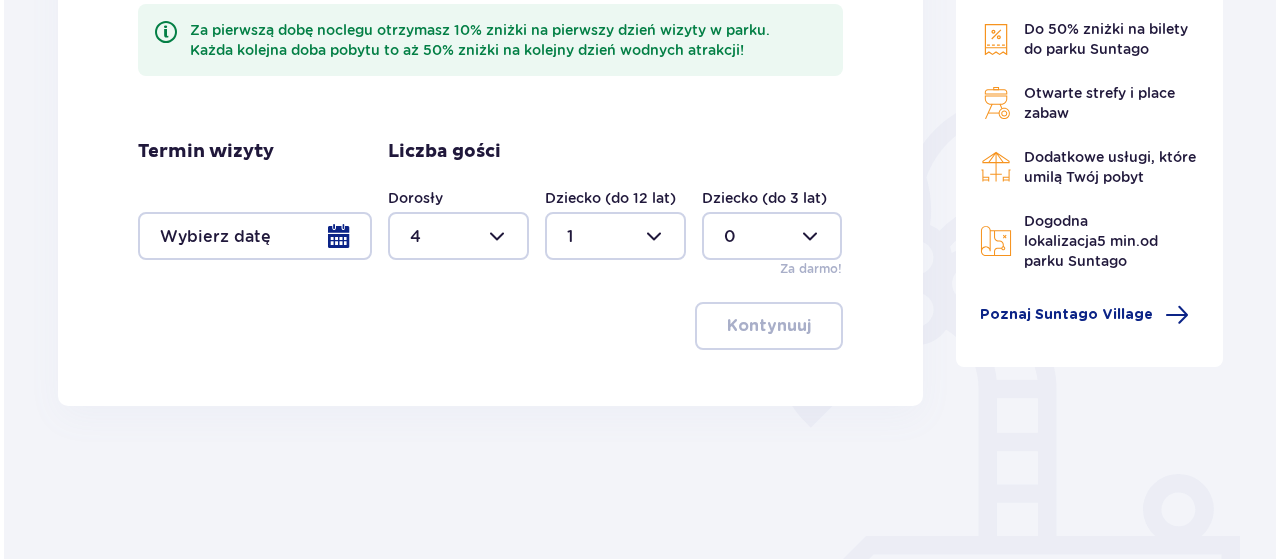 scroll, scrollTop: 252, scrollLeft: 0, axis: vertical 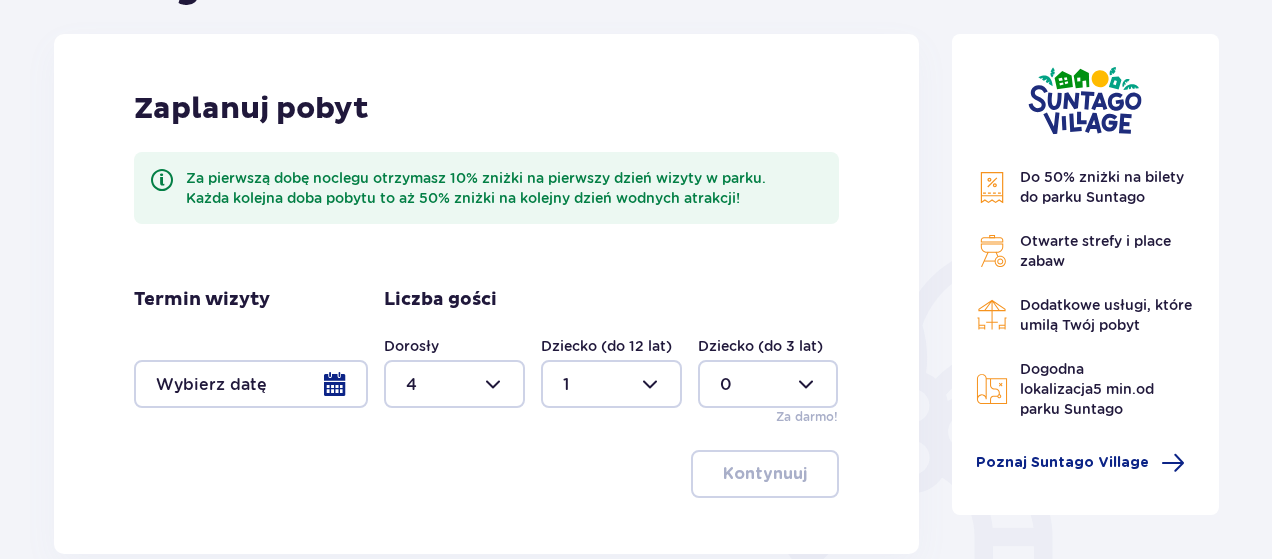 click at bounding box center [251, 384] 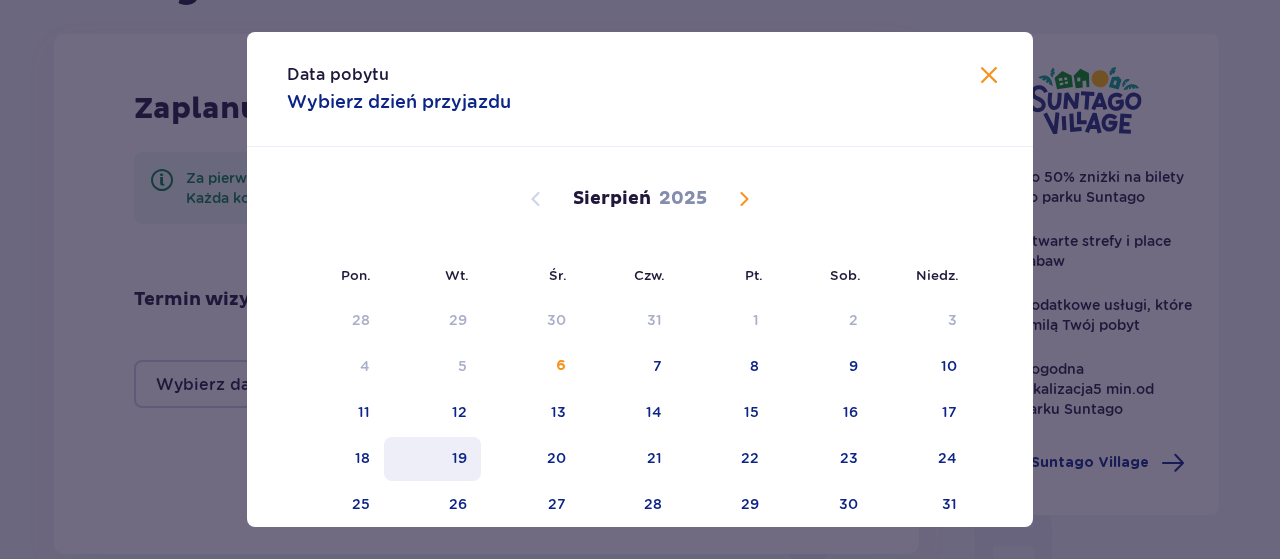 click on "19" at bounding box center (459, 458) 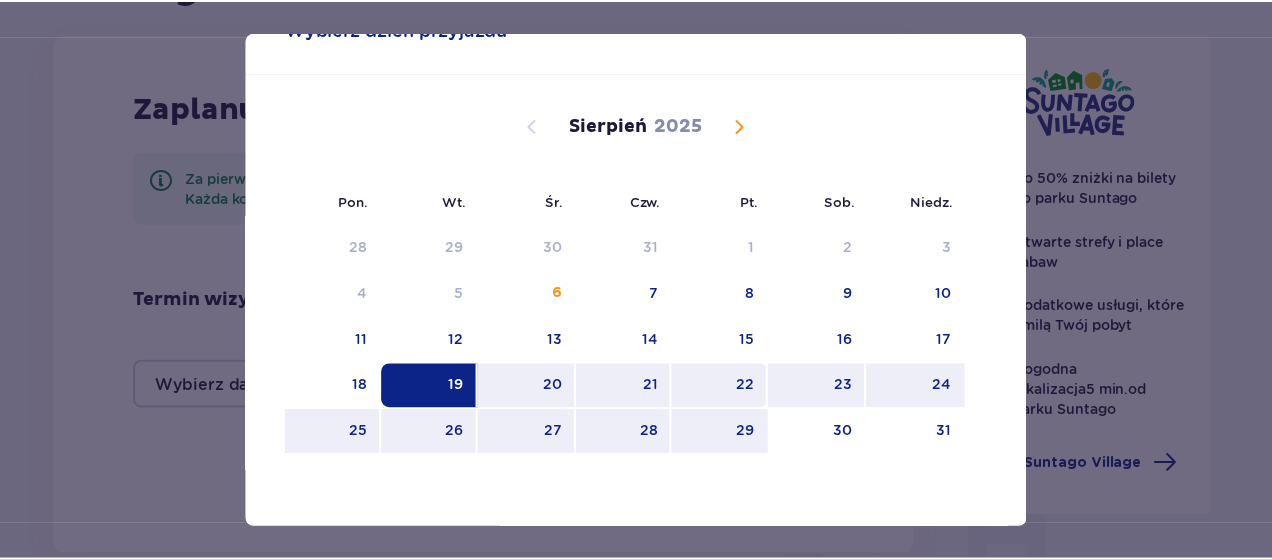 scroll, scrollTop: 0, scrollLeft: 0, axis: both 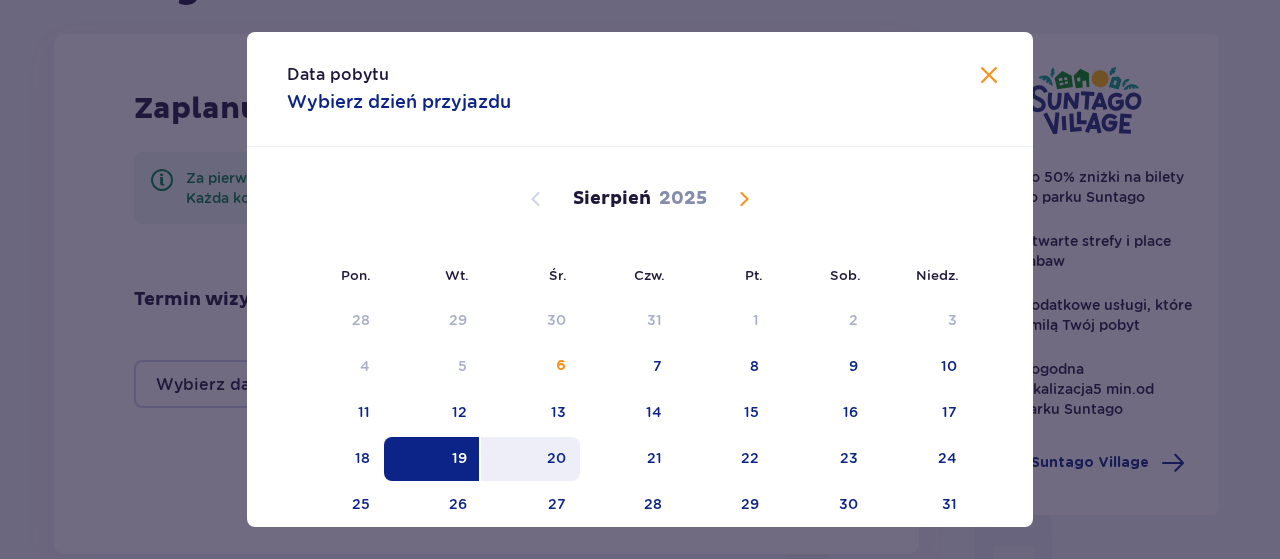 click on "20" at bounding box center [530, 459] 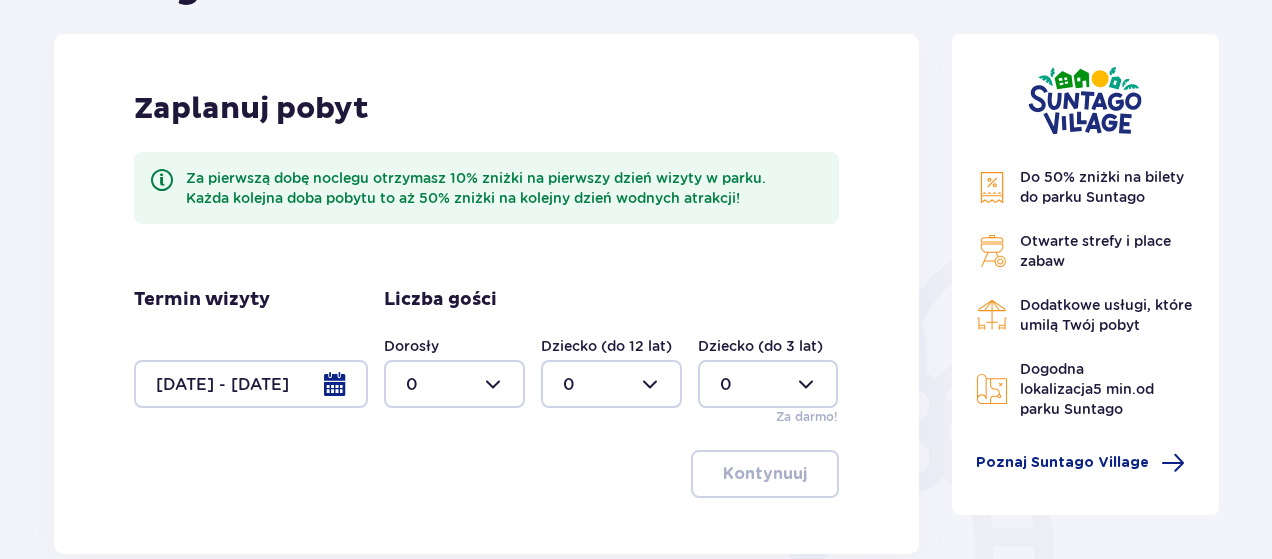 scroll, scrollTop: 352, scrollLeft: 0, axis: vertical 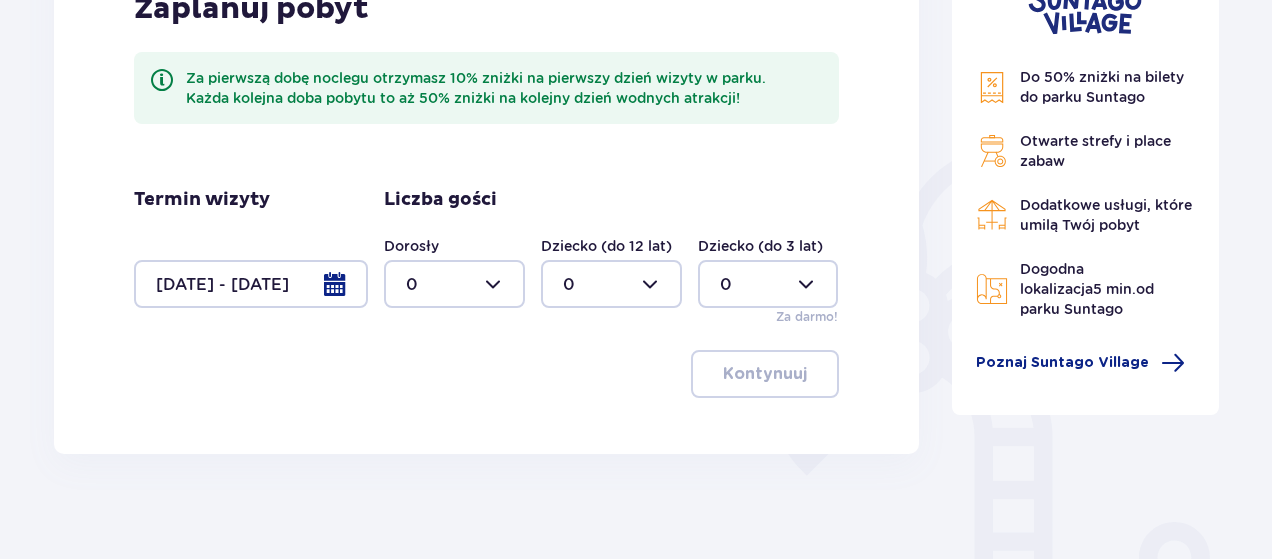 click at bounding box center [454, 284] 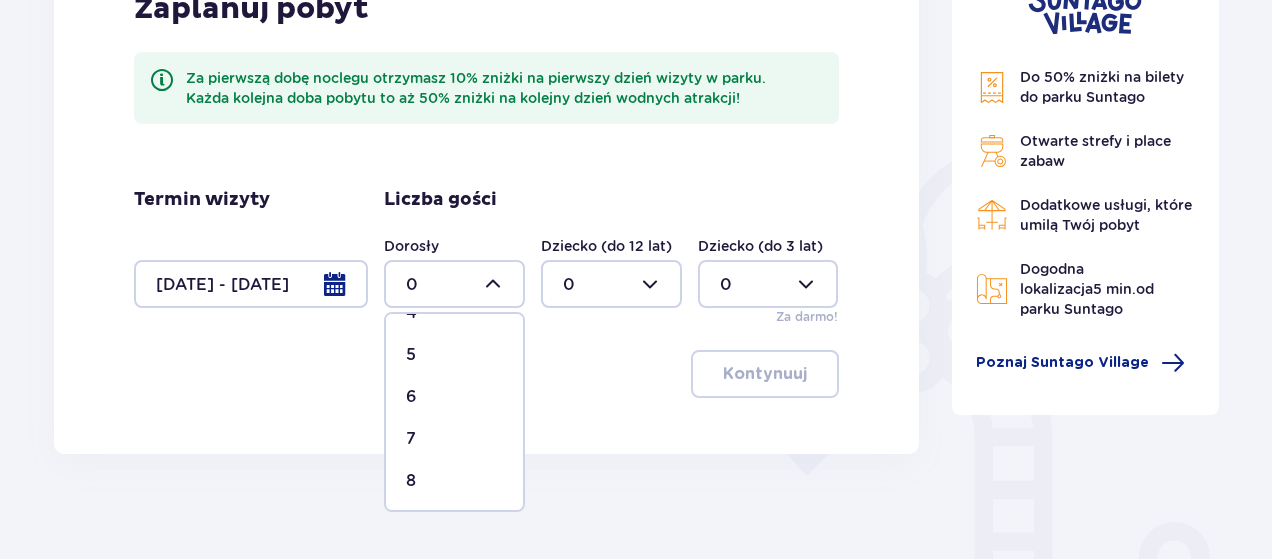 scroll, scrollTop: 100, scrollLeft: 0, axis: vertical 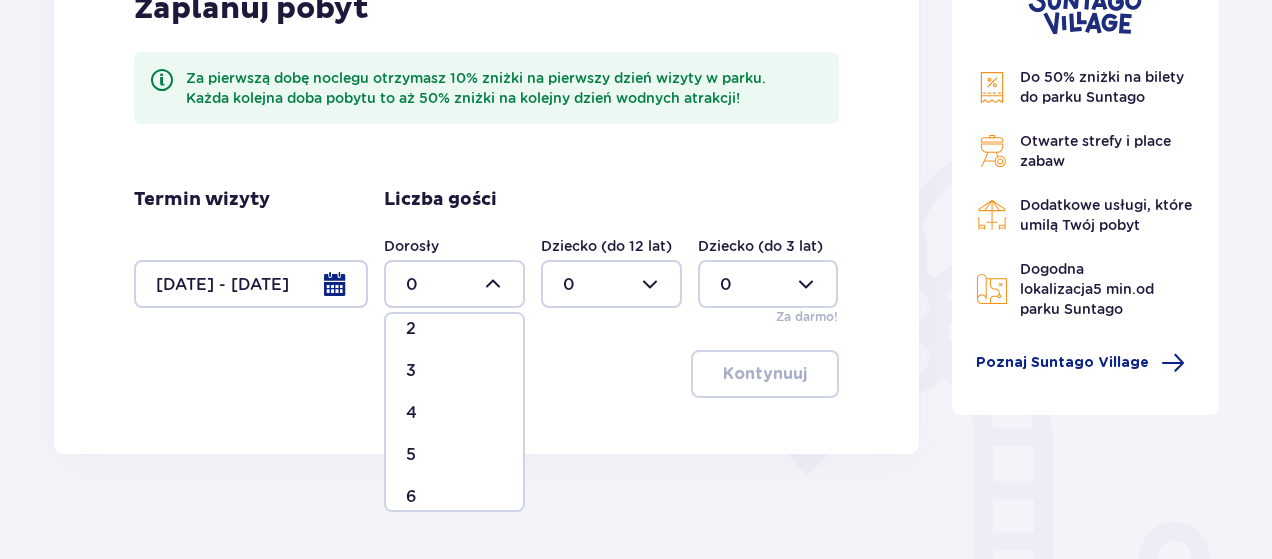 click on "4" at bounding box center (454, 413) 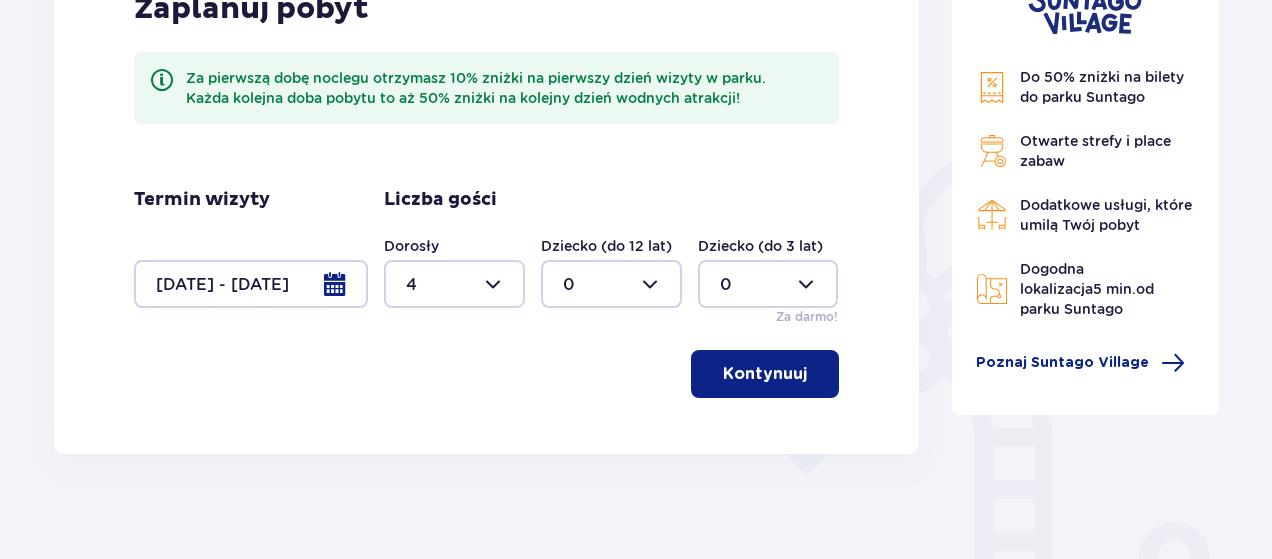 click at bounding box center [611, 284] 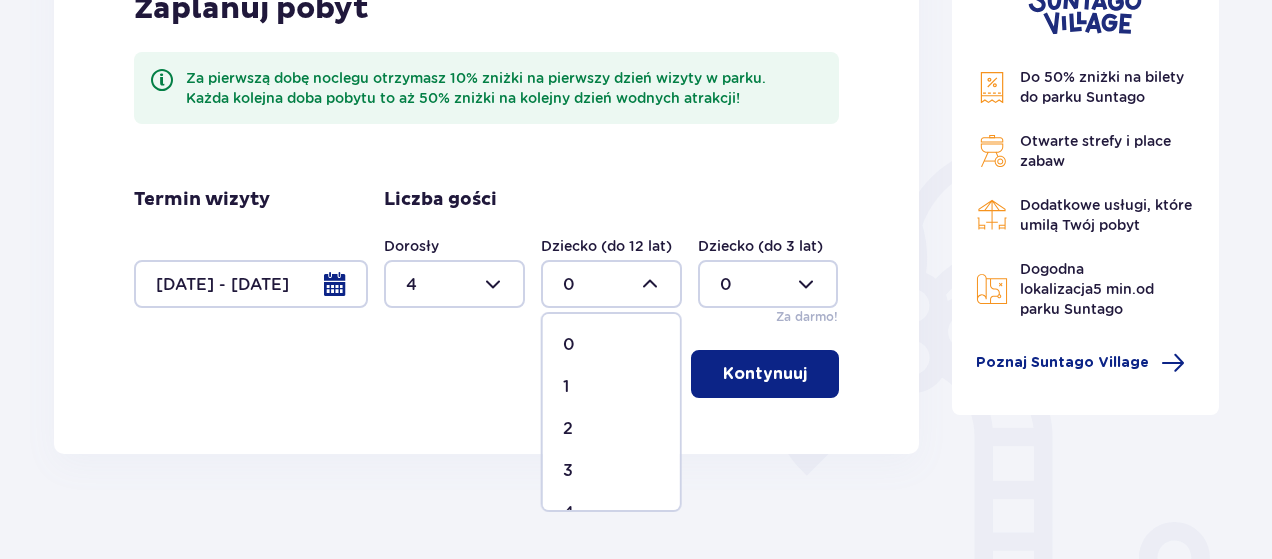 click on "1" at bounding box center (611, 387) 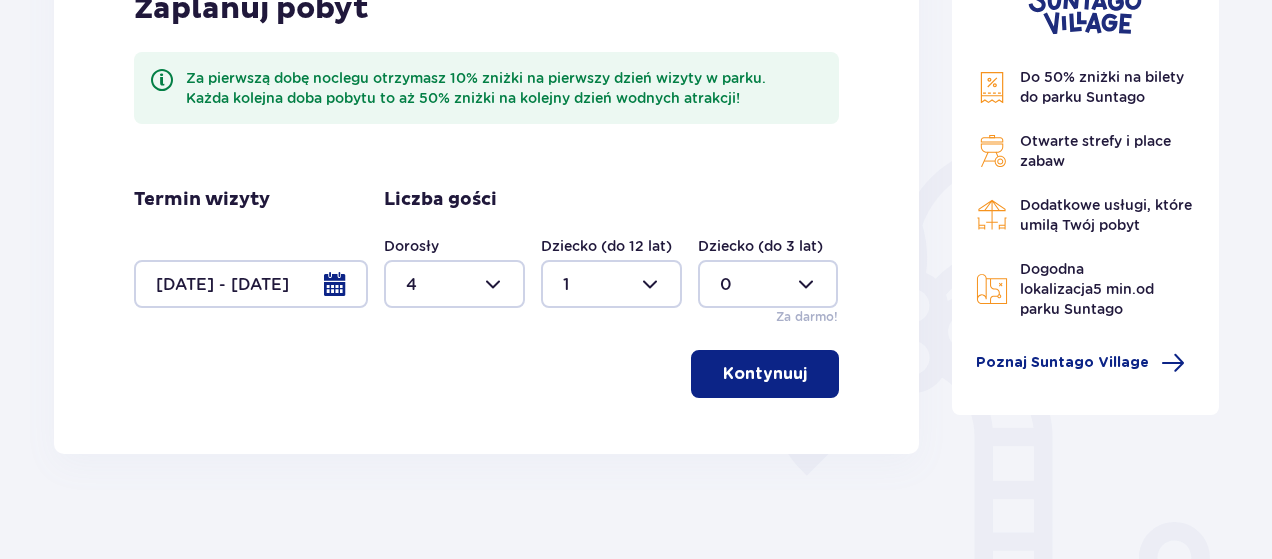 click on "Kontynuuj" at bounding box center [765, 374] 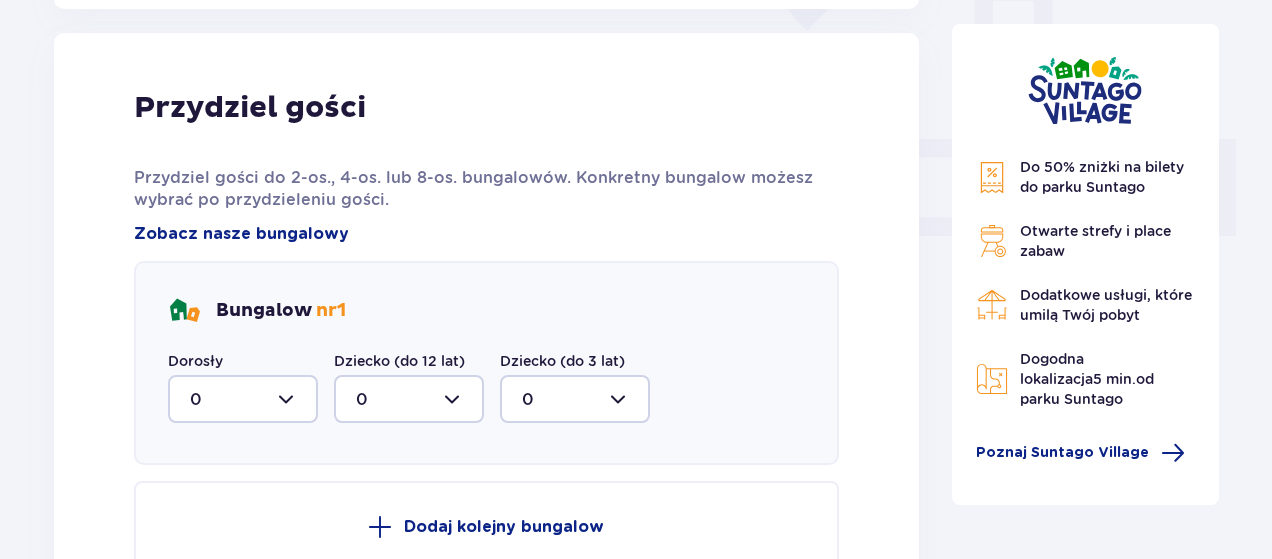 scroll, scrollTop: 806, scrollLeft: 0, axis: vertical 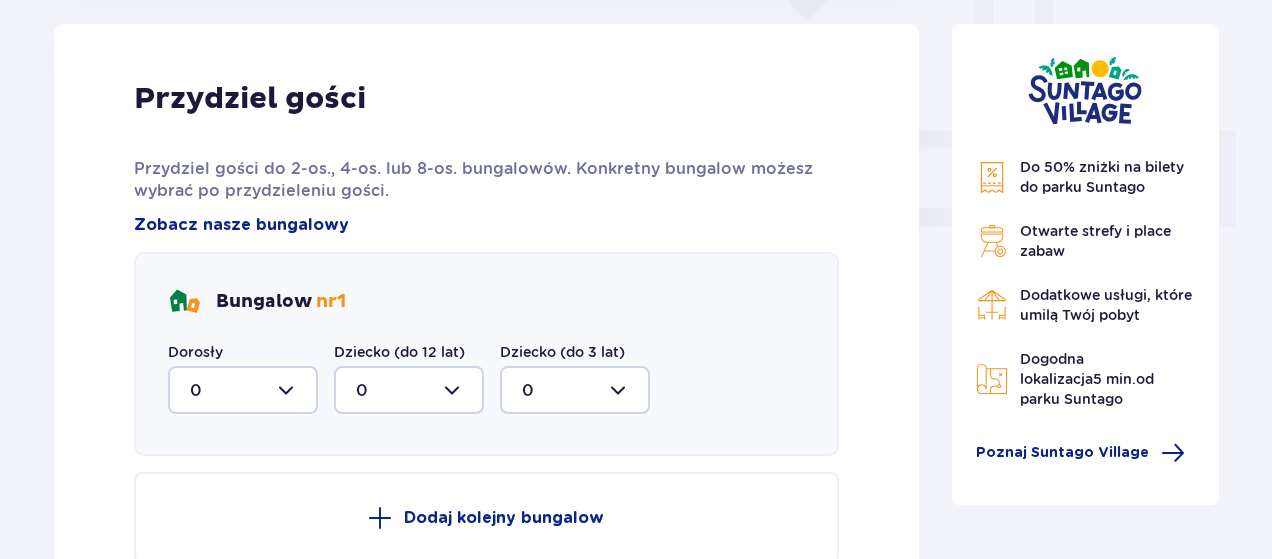 click at bounding box center [243, 390] 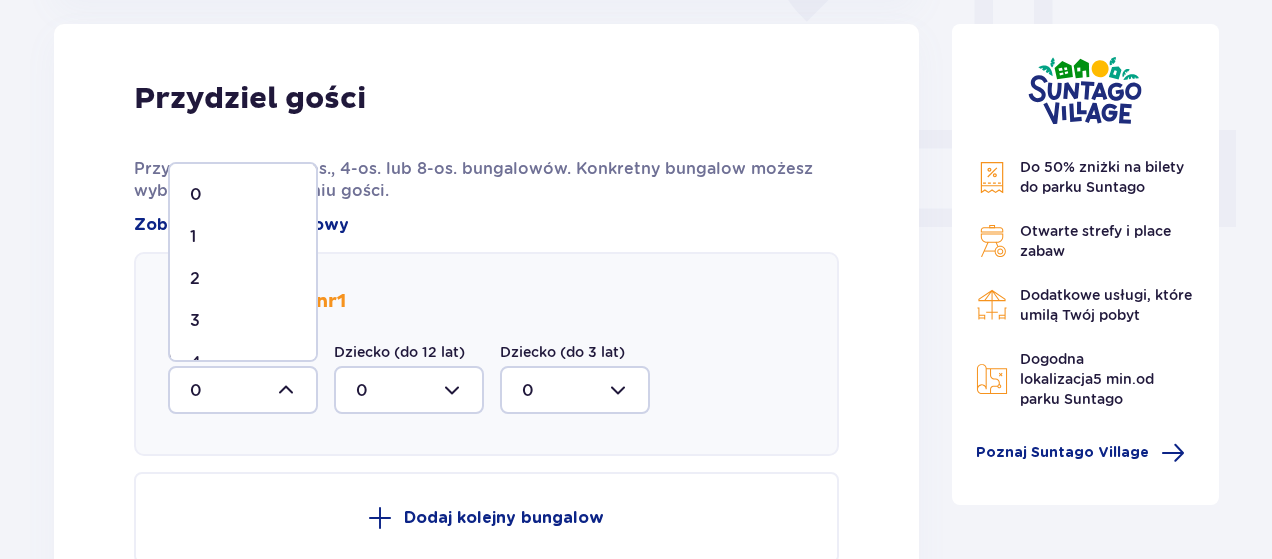 click on "2" at bounding box center (243, 279) 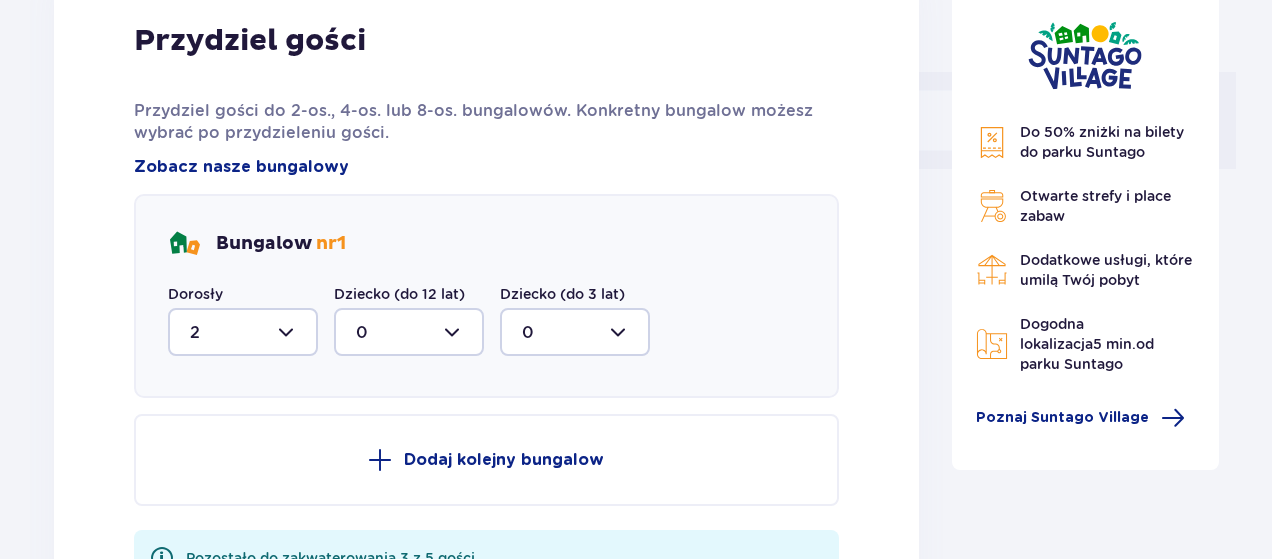 scroll, scrollTop: 906, scrollLeft: 0, axis: vertical 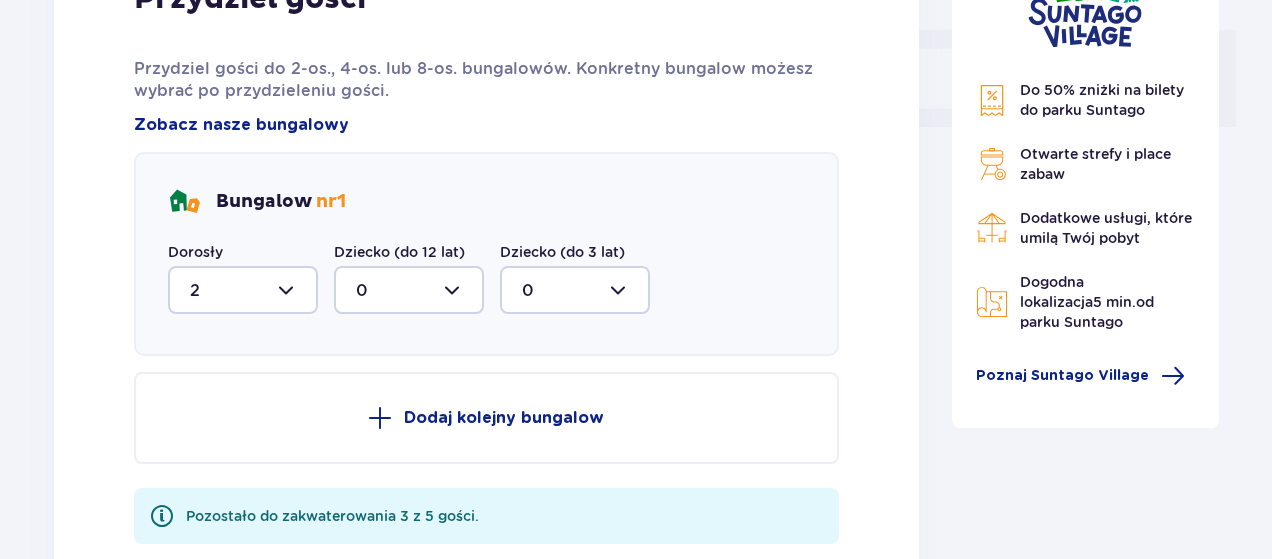 click on "Dodaj kolejny bungalow" at bounding box center (504, 418) 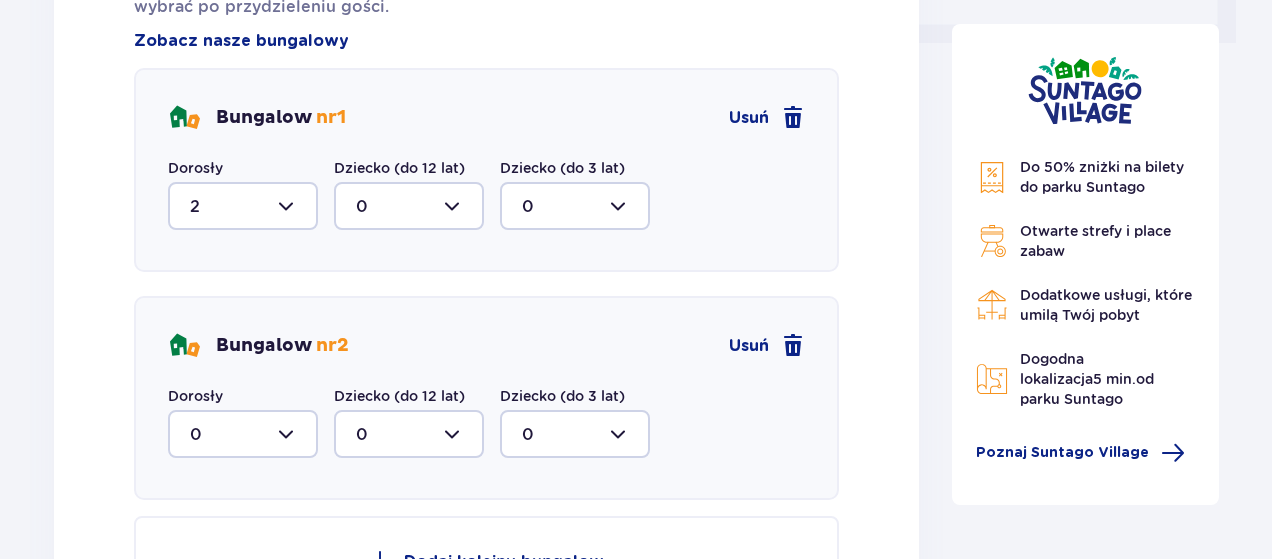 scroll, scrollTop: 1106, scrollLeft: 0, axis: vertical 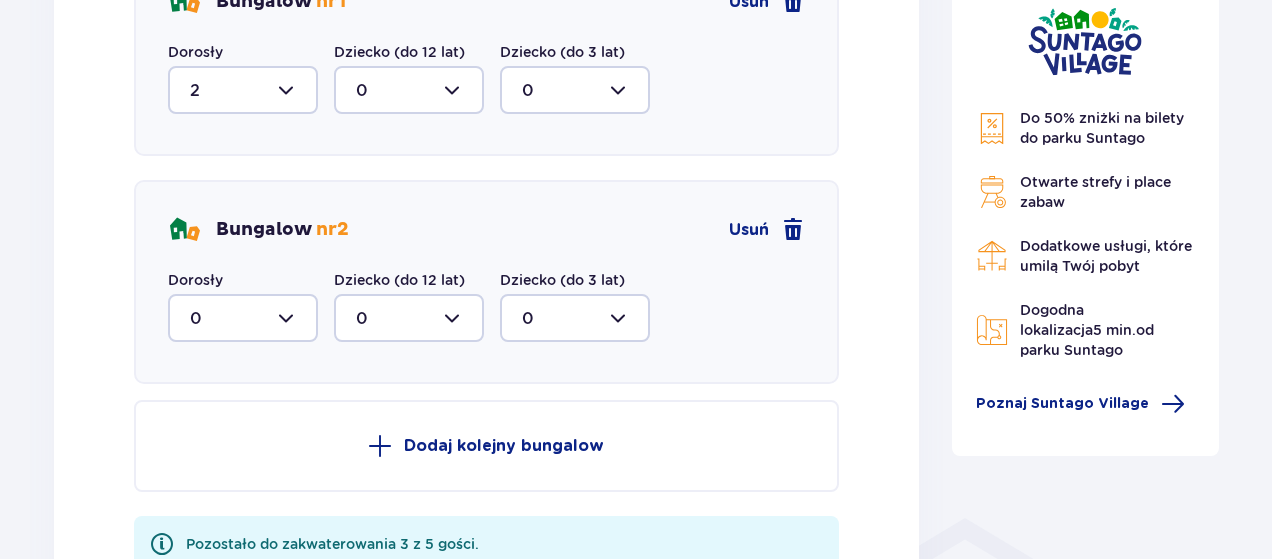 click at bounding box center (409, 318) 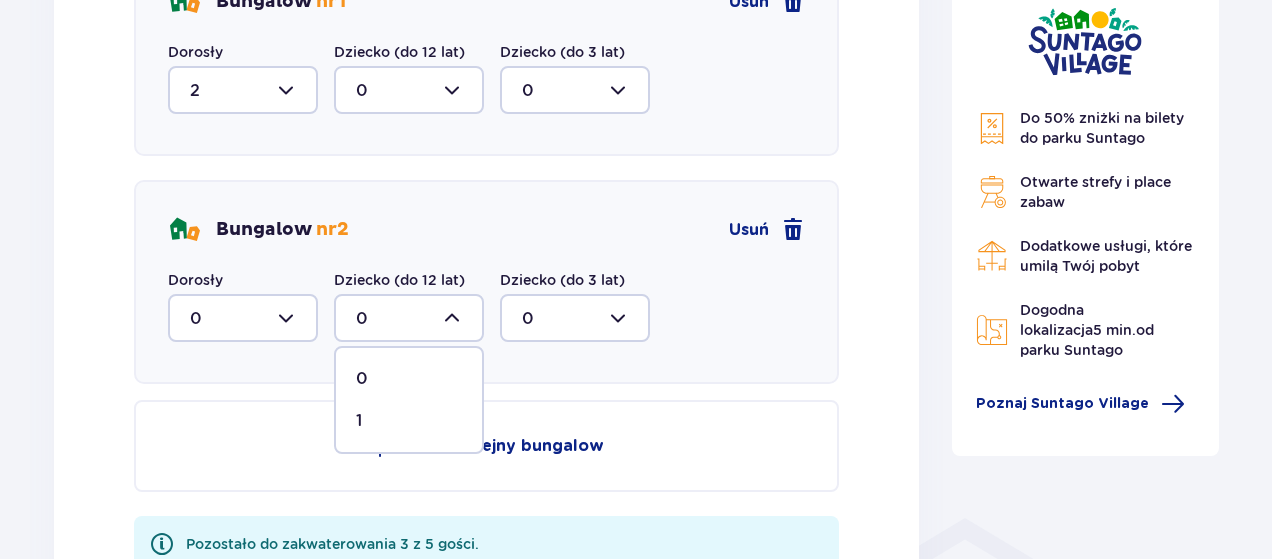 click on "1" at bounding box center [409, 421] 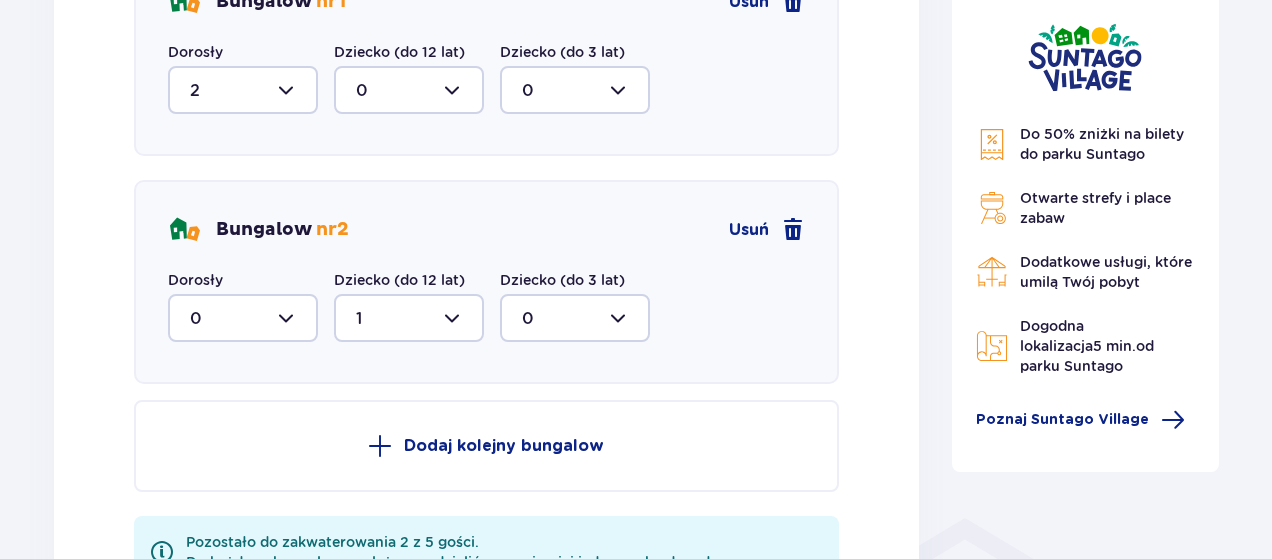 click on "Dodaj kolejny bungalow" at bounding box center [504, 446] 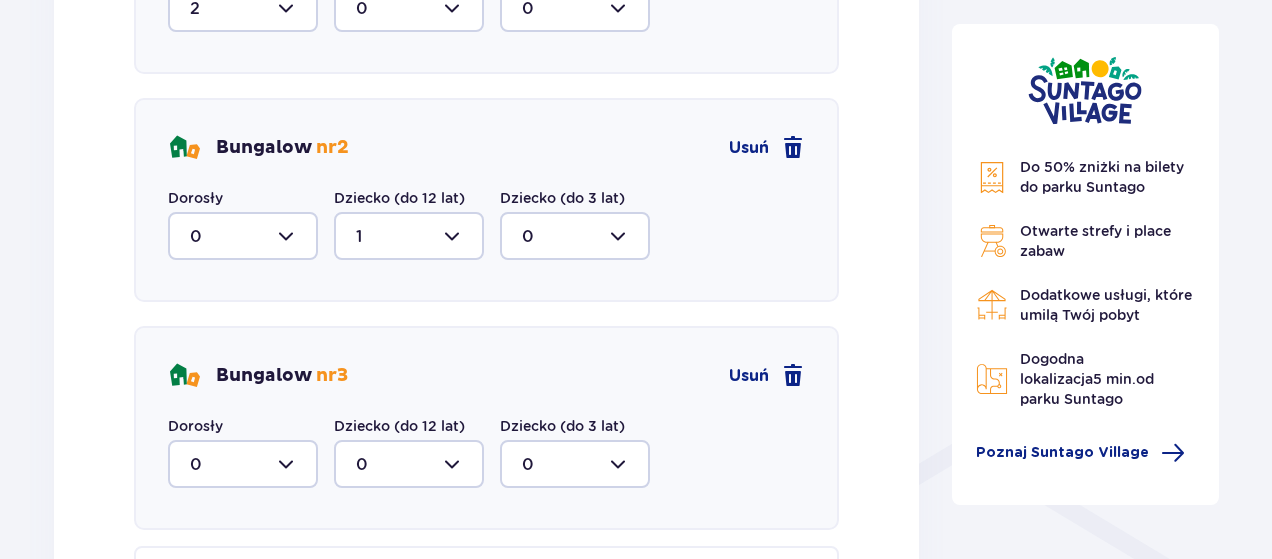 scroll, scrollTop: 1306, scrollLeft: 0, axis: vertical 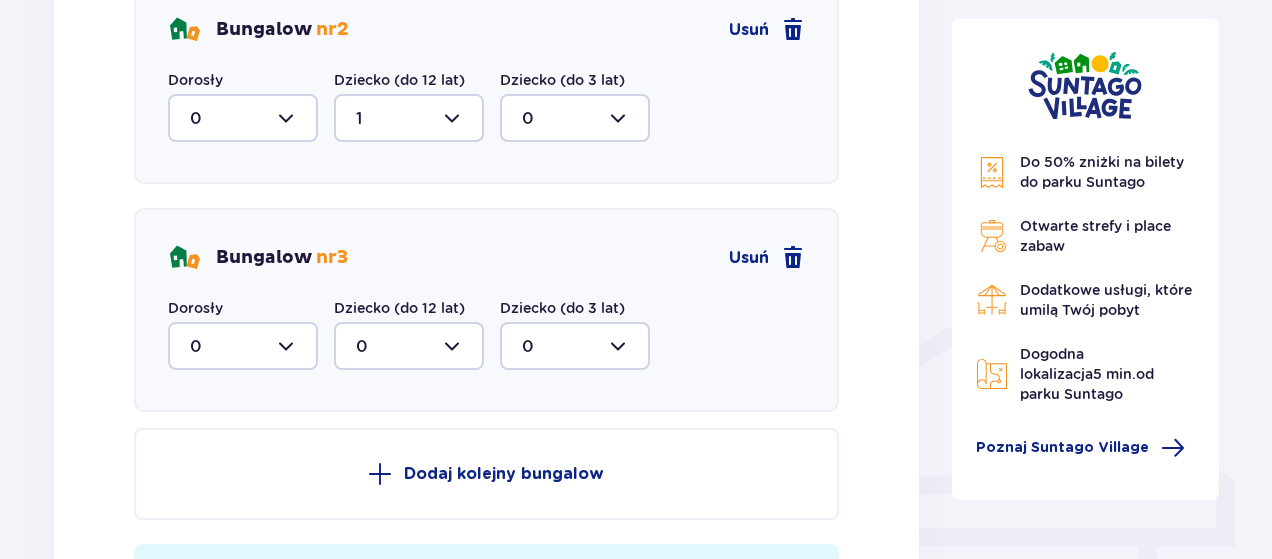 click at bounding box center (243, 346) 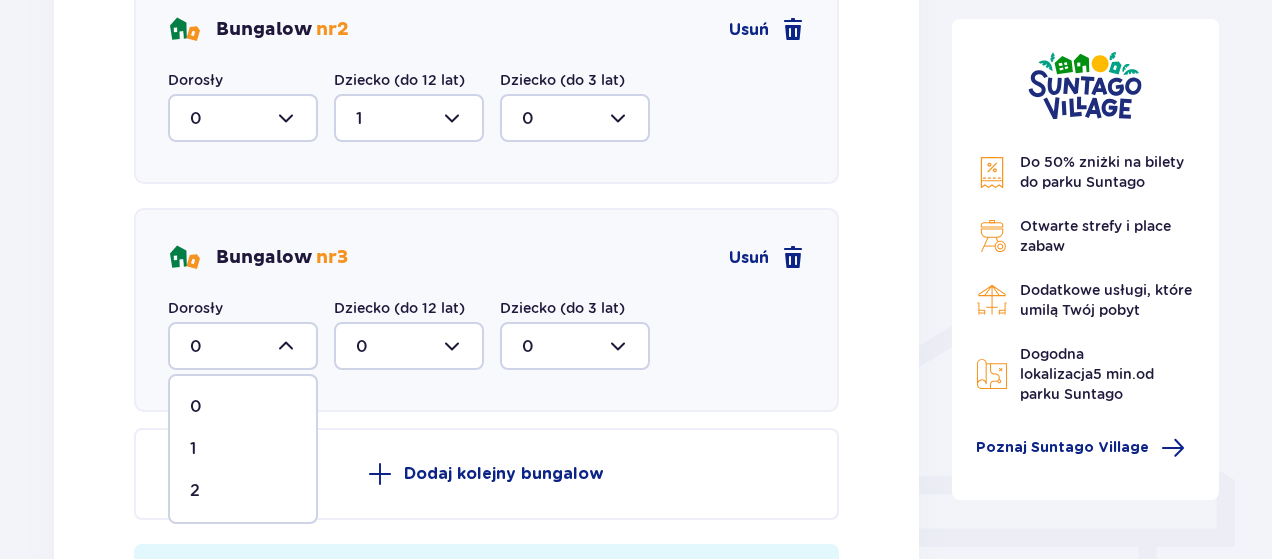 click on "1" at bounding box center (243, 449) 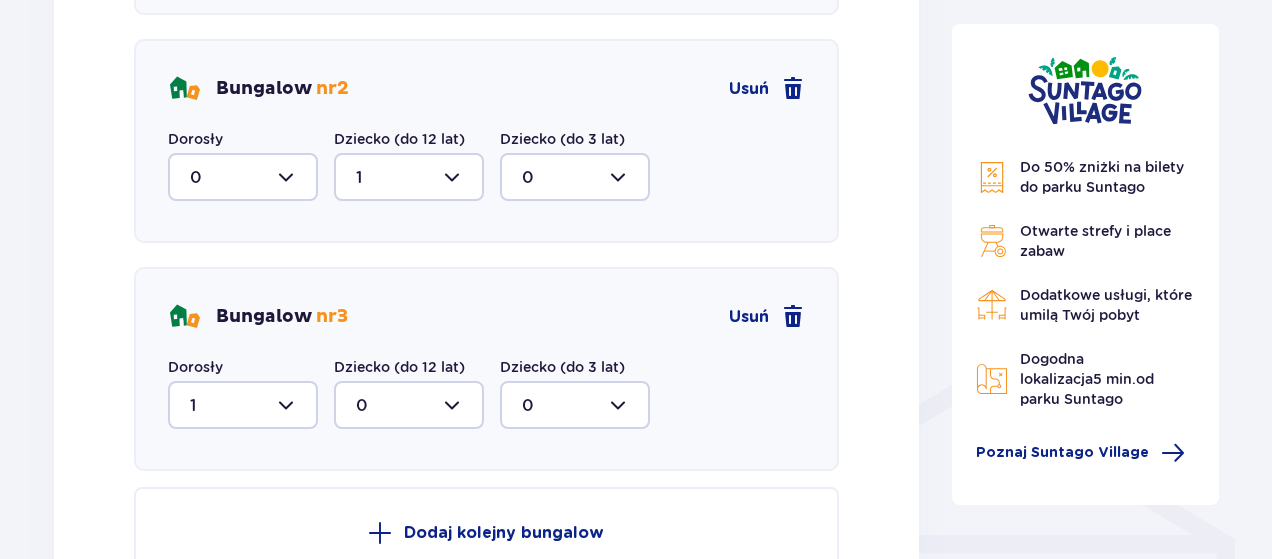 scroll, scrollTop: 1206, scrollLeft: 0, axis: vertical 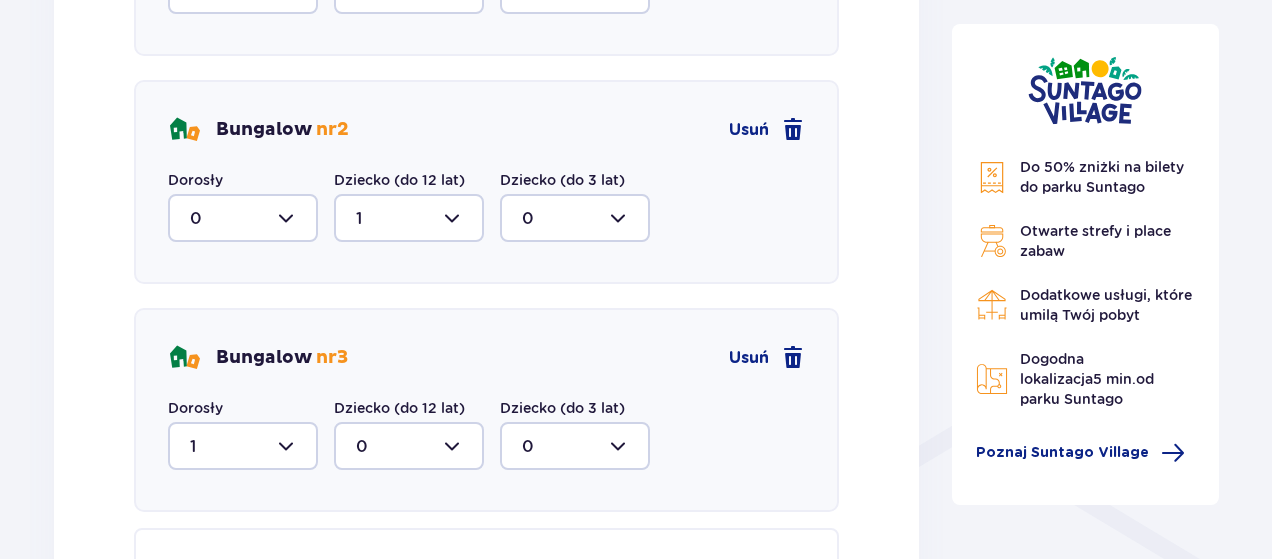 click at bounding box center [243, 446] 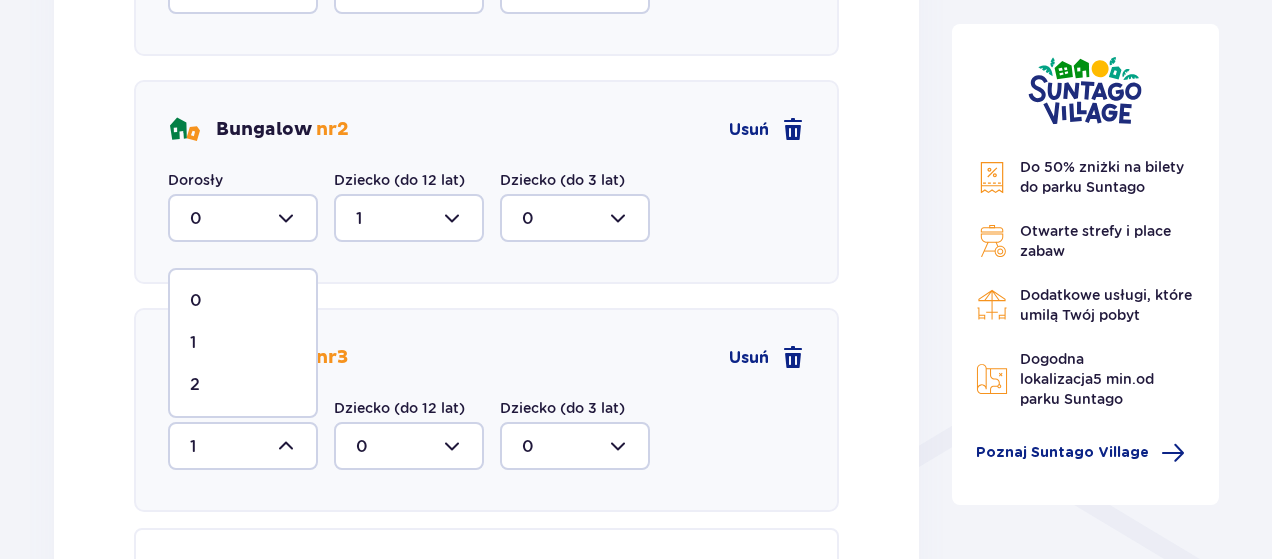 click on "0" at bounding box center [243, 301] 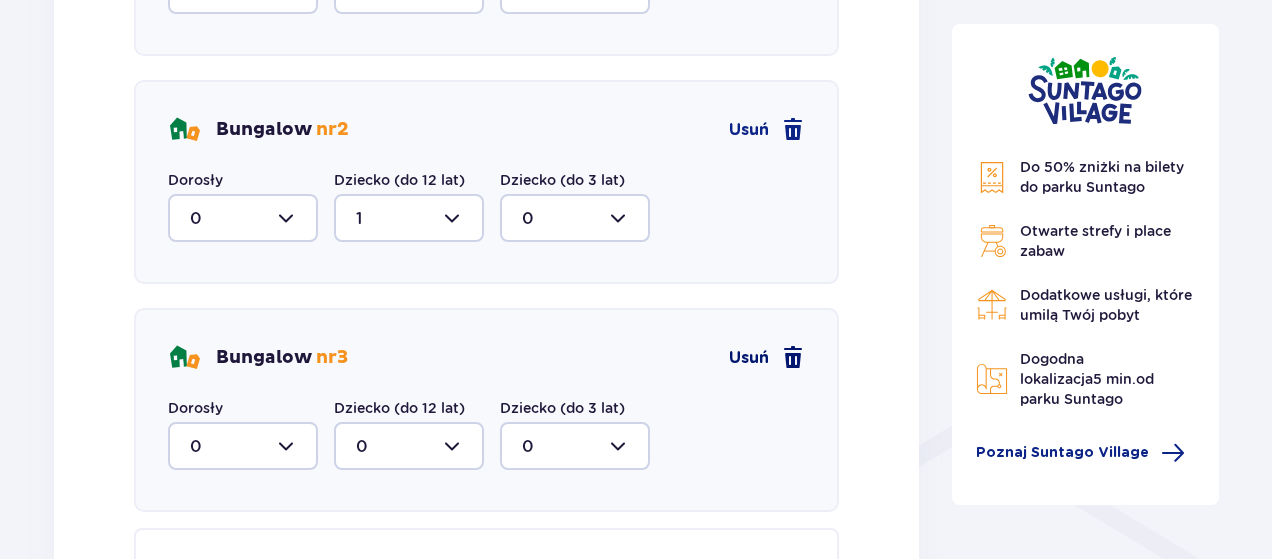 click at bounding box center (793, 358) 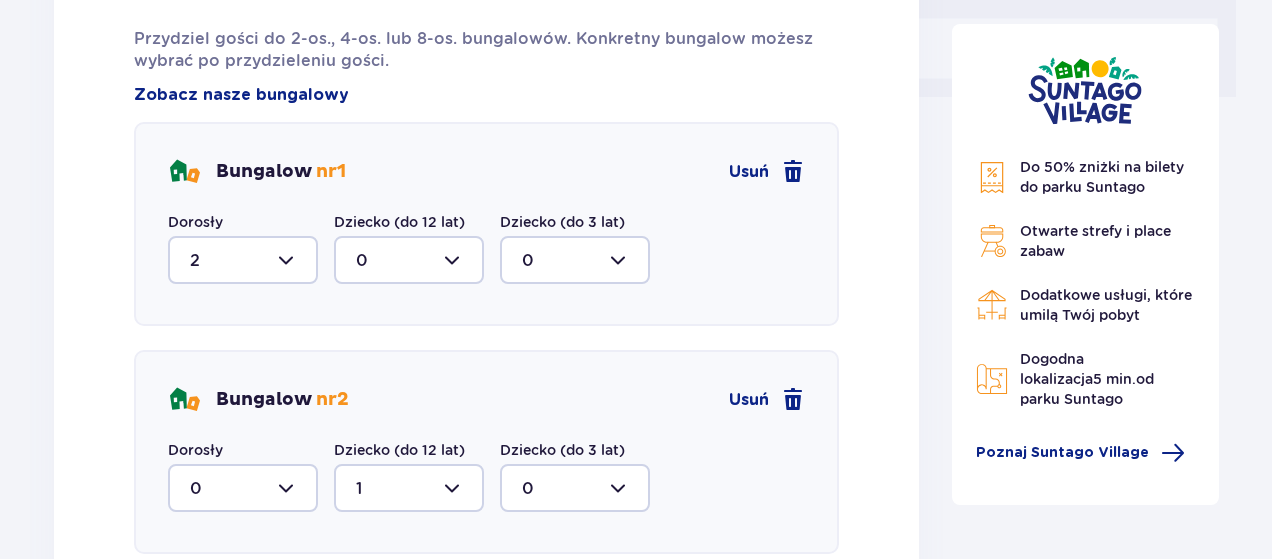 scroll, scrollTop: 906, scrollLeft: 0, axis: vertical 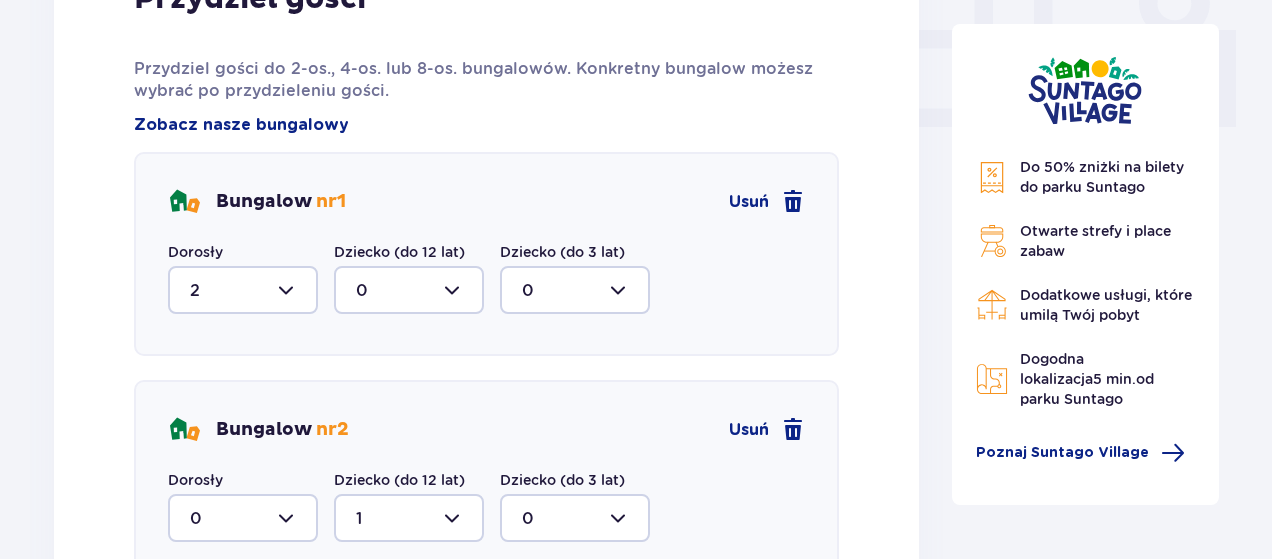 click at bounding box center [243, 290] 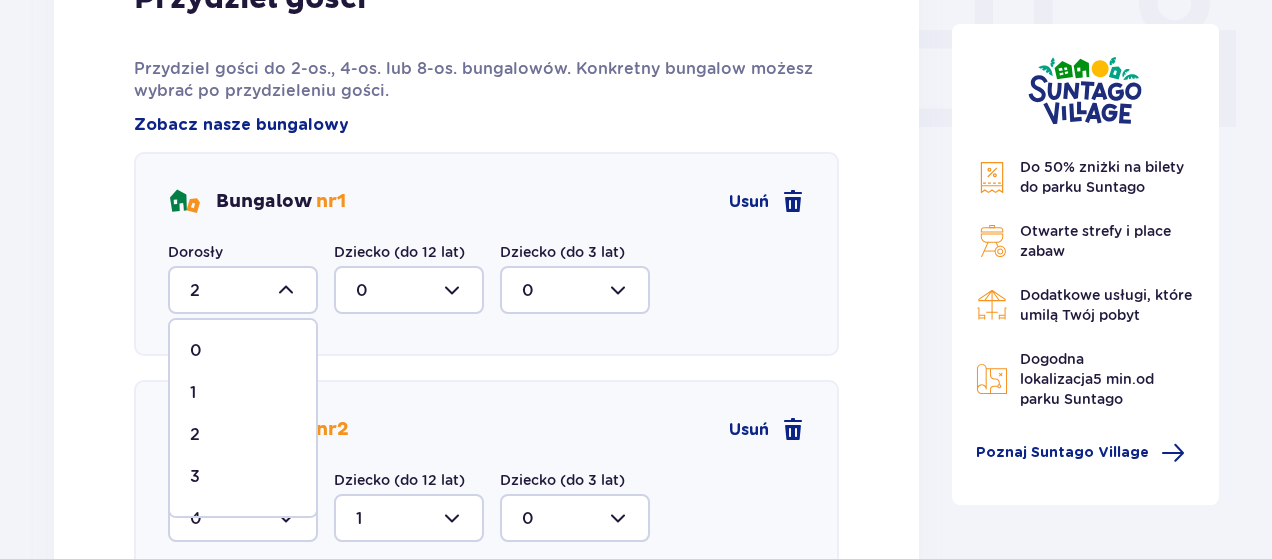 click on "3" at bounding box center (243, 477) 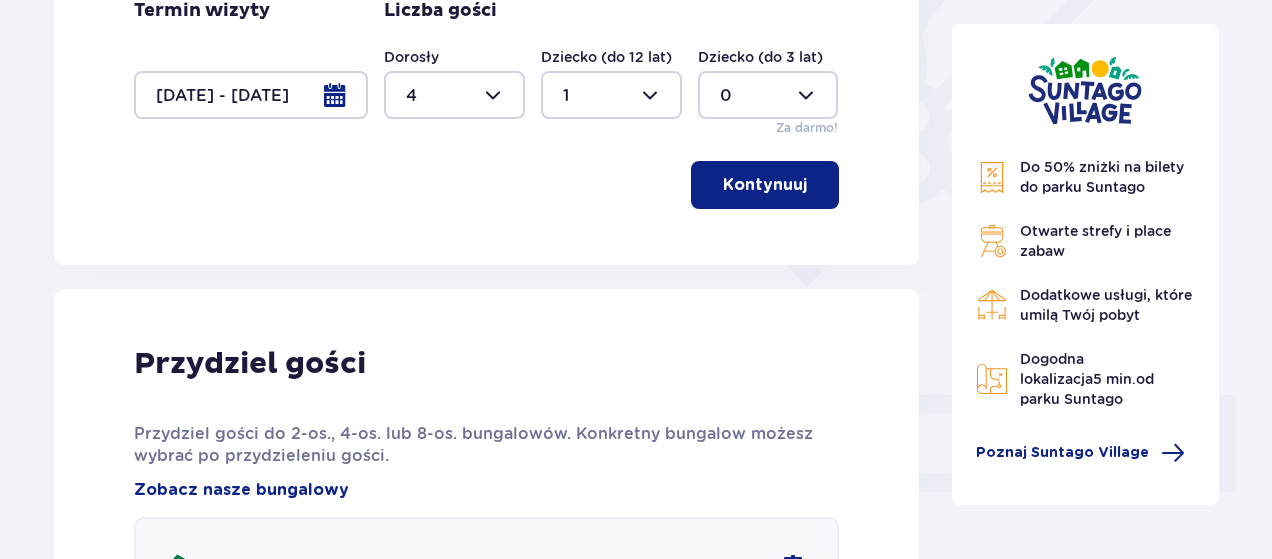scroll, scrollTop: 482, scrollLeft: 0, axis: vertical 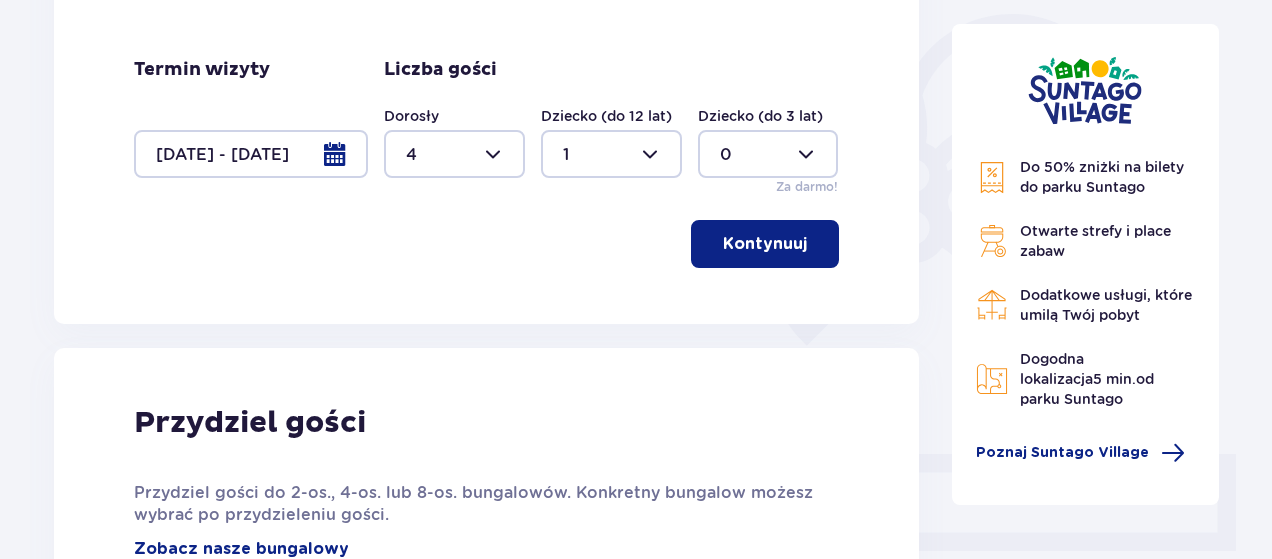 click at bounding box center [454, 154] 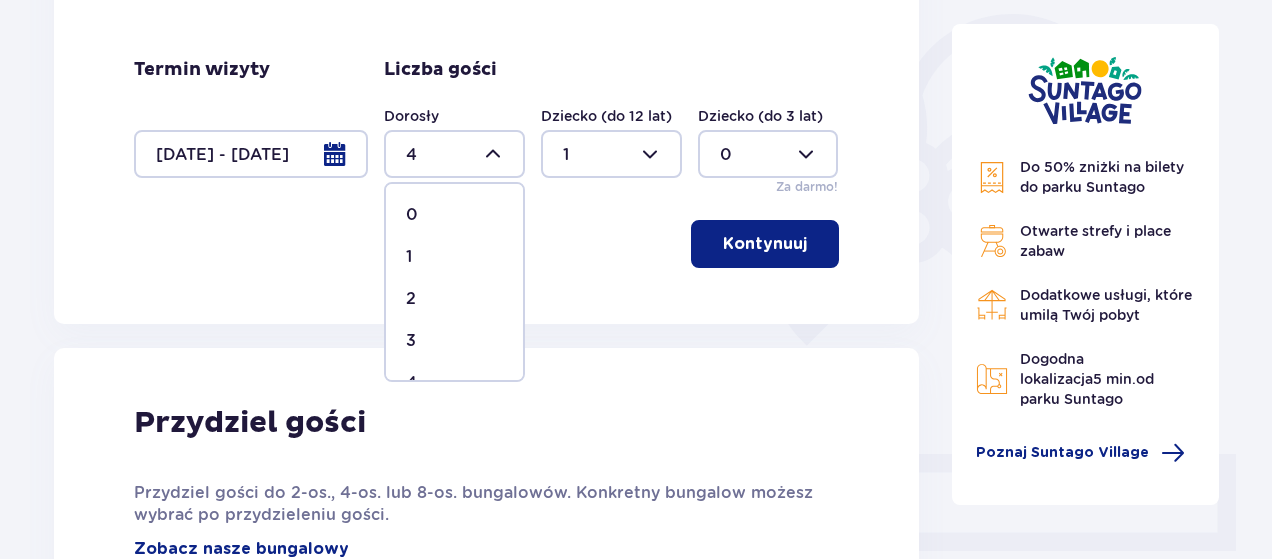 click on "3" at bounding box center [454, 341] 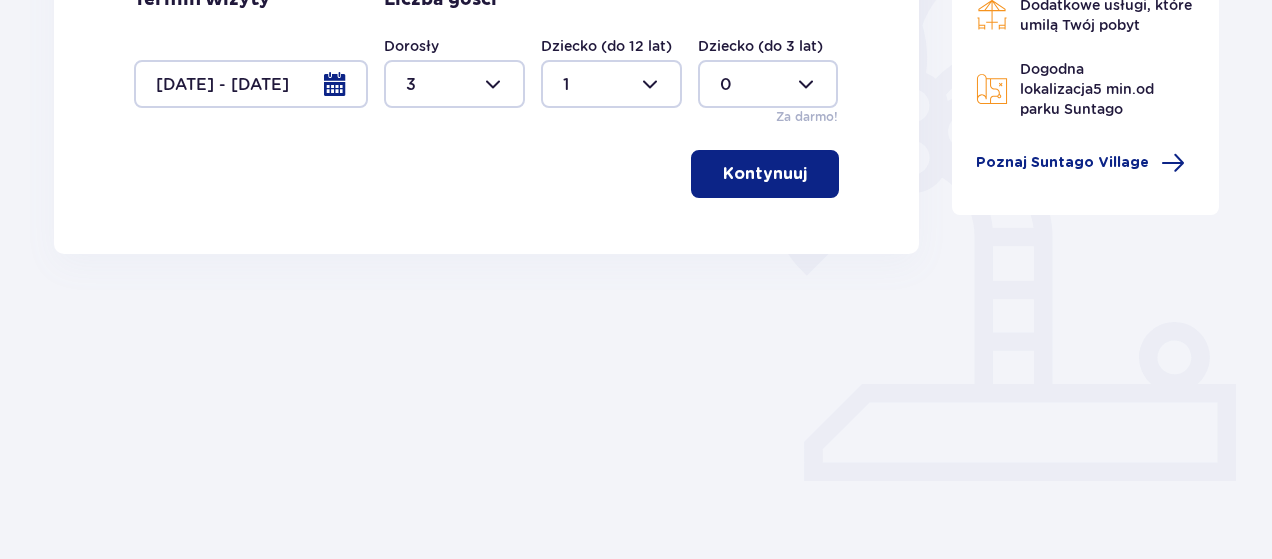 click on "Kontynuuj" at bounding box center [765, 174] 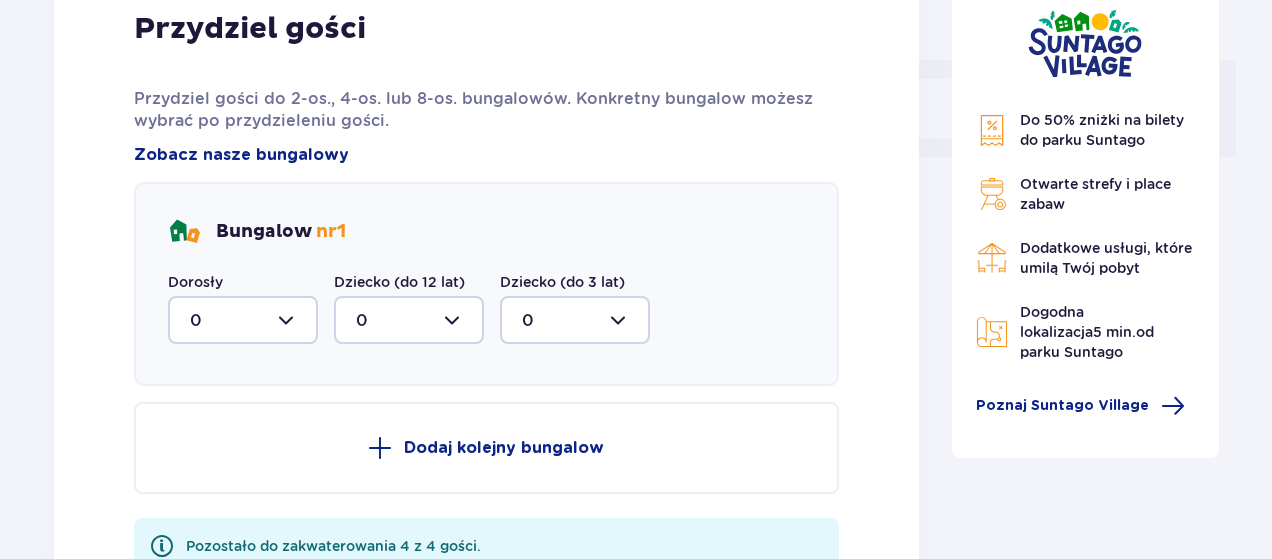 scroll, scrollTop: 906, scrollLeft: 0, axis: vertical 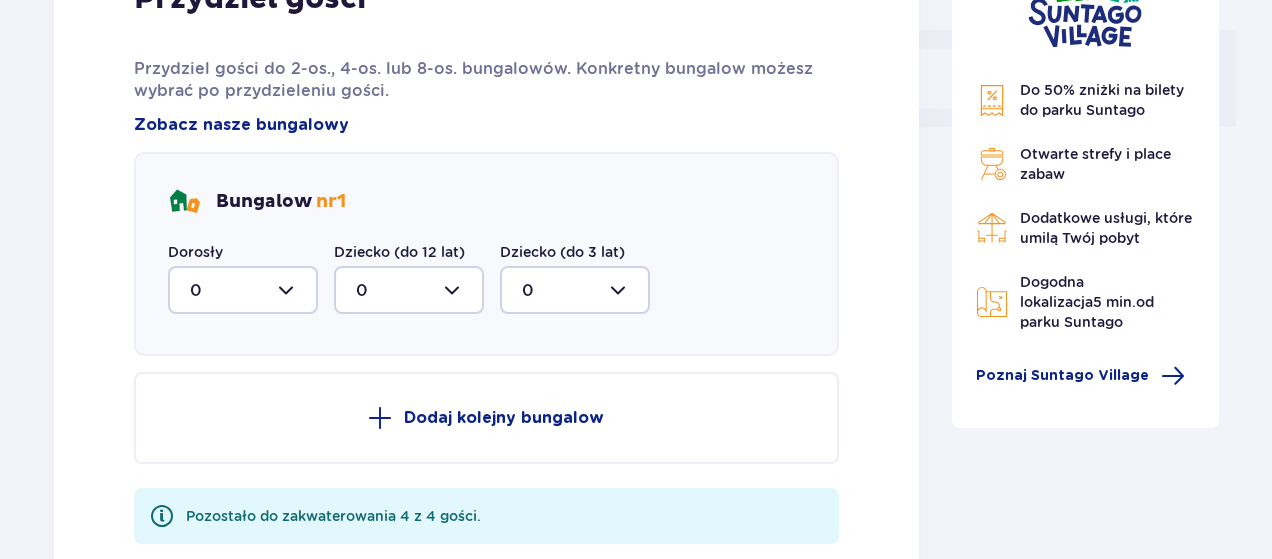 click at bounding box center [243, 290] 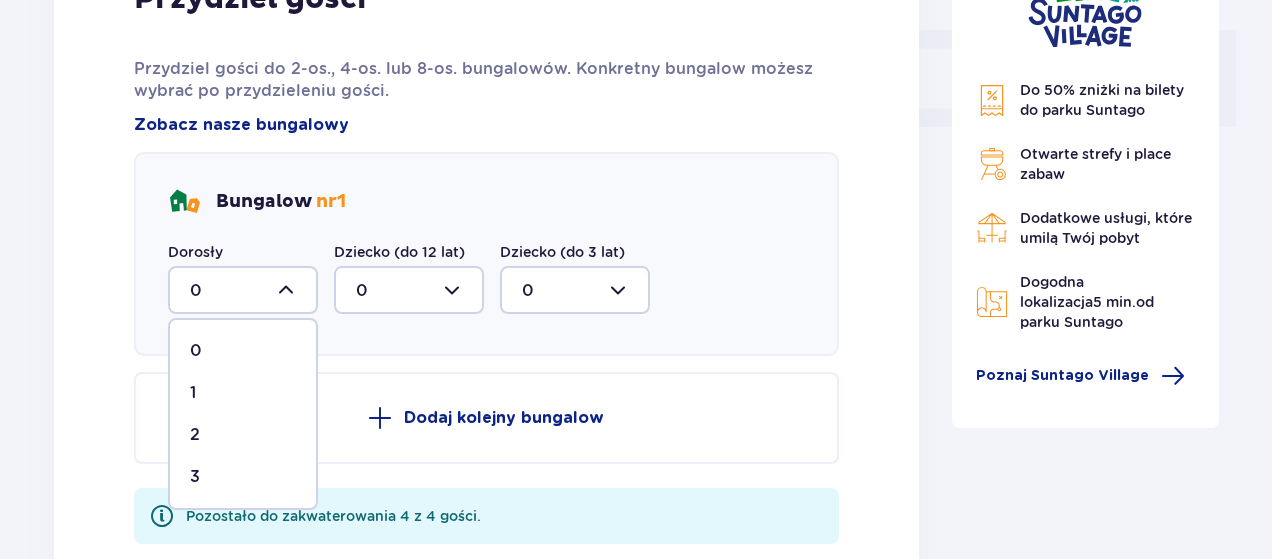 click on "3" at bounding box center (243, 477) 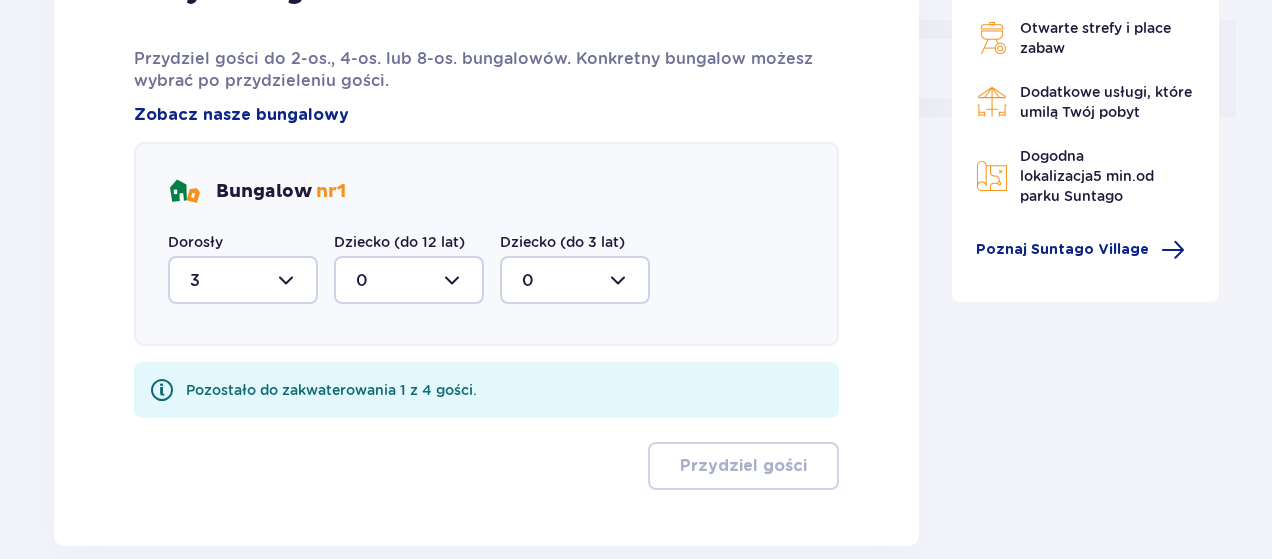scroll, scrollTop: 922, scrollLeft: 0, axis: vertical 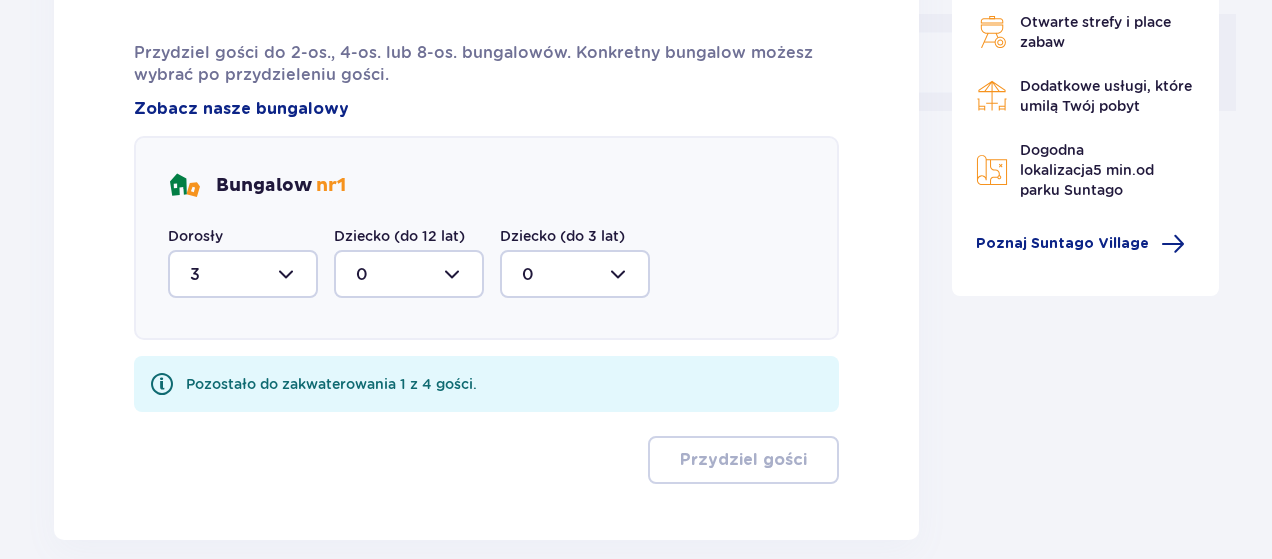 click at bounding box center [409, 274] 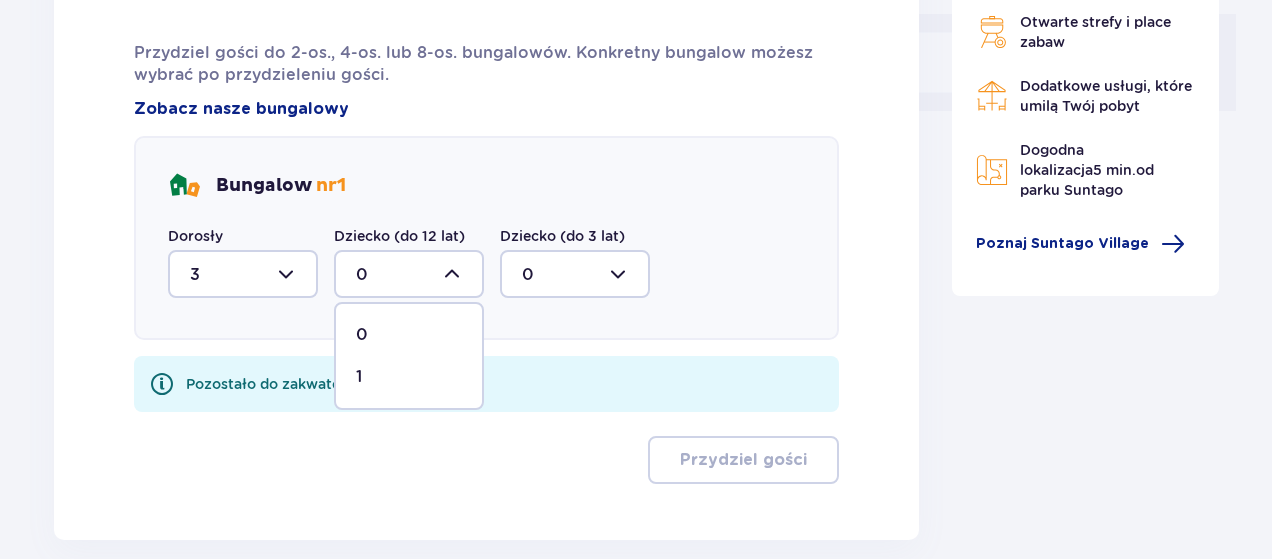 click on "1" at bounding box center [409, 377] 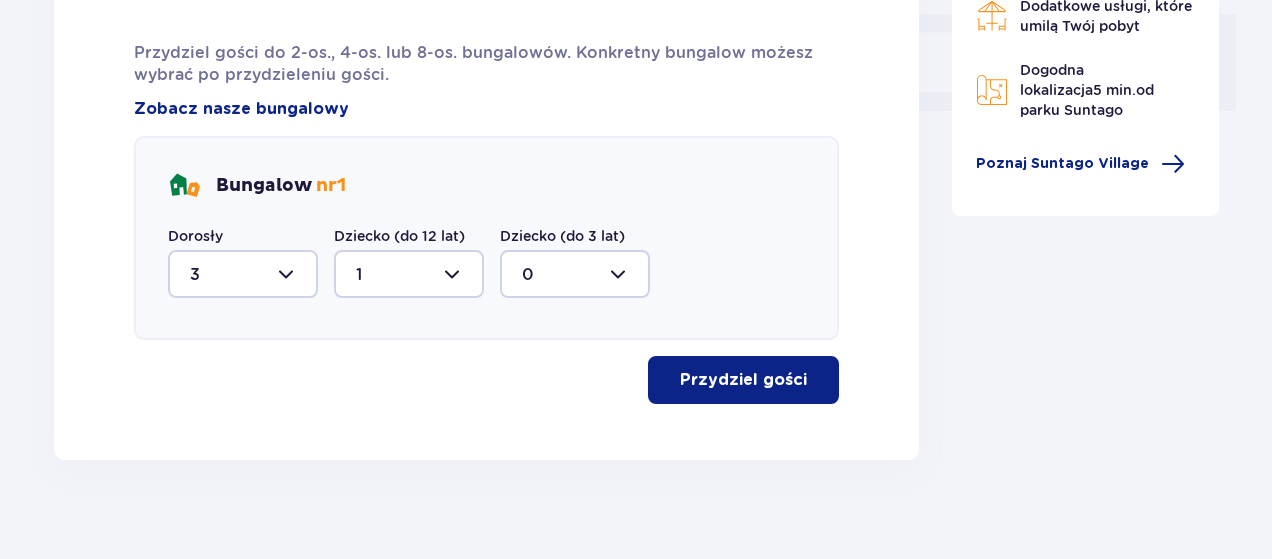 click at bounding box center [811, 380] 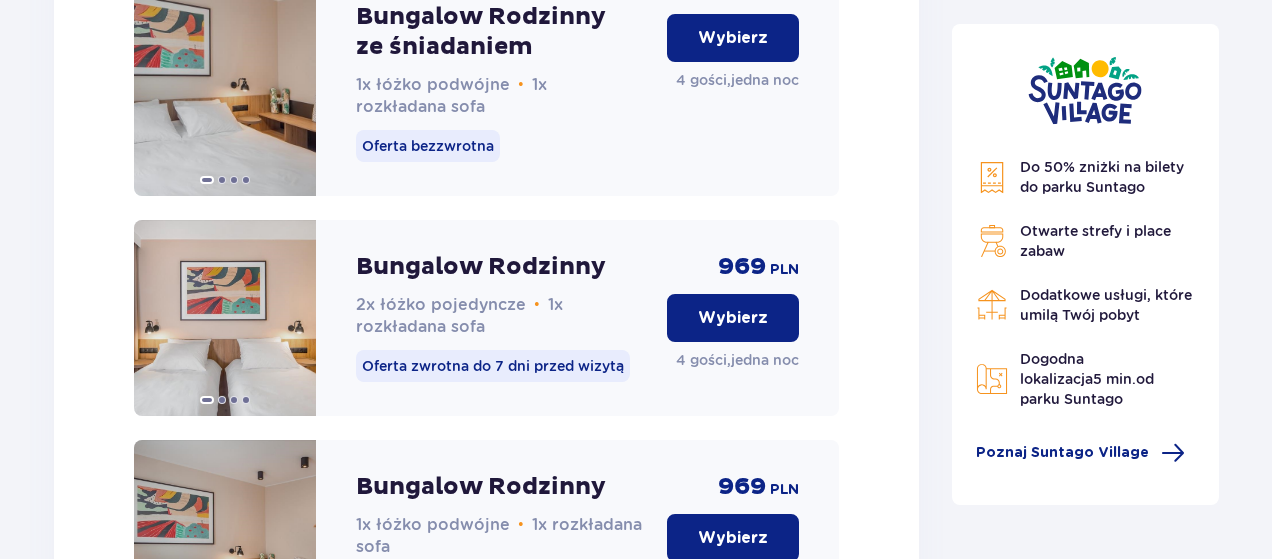 scroll, scrollTop: 2782, scrollLeft: 0, axis: vertical 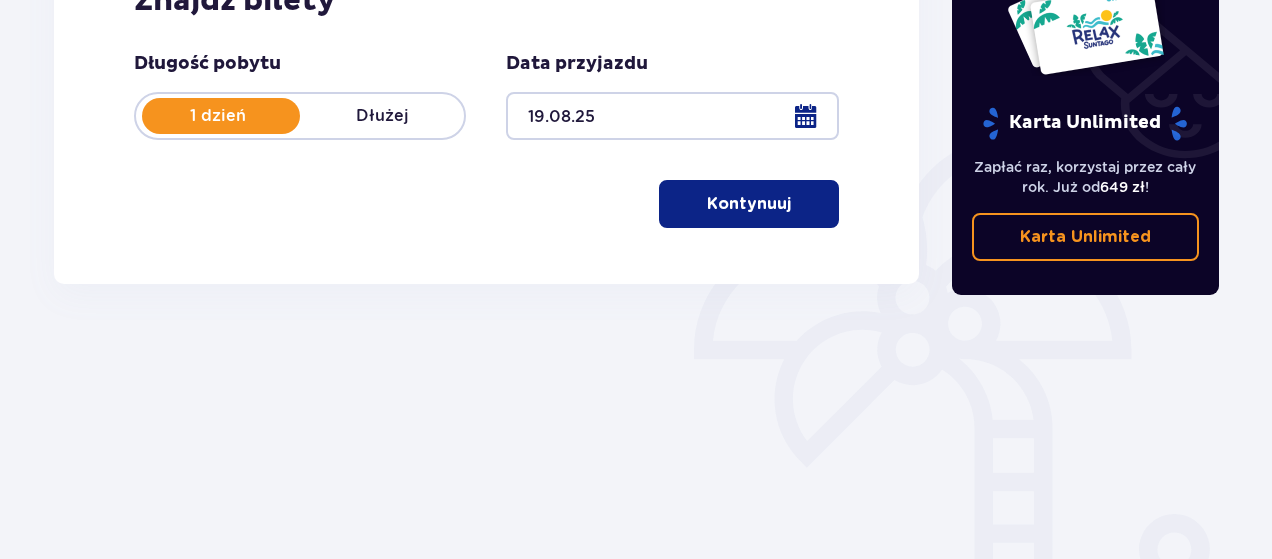 click on "Kontynuuj" at bounding box center (749, 204) 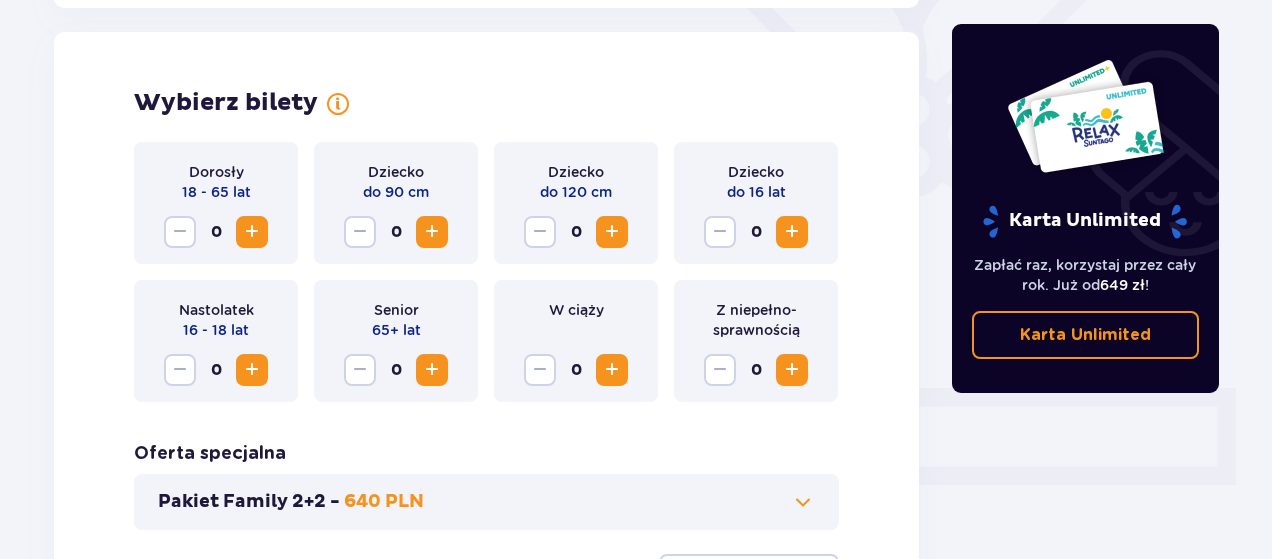 scroll, scrollTop: 556, scrollLeft: 0, axis: vertical 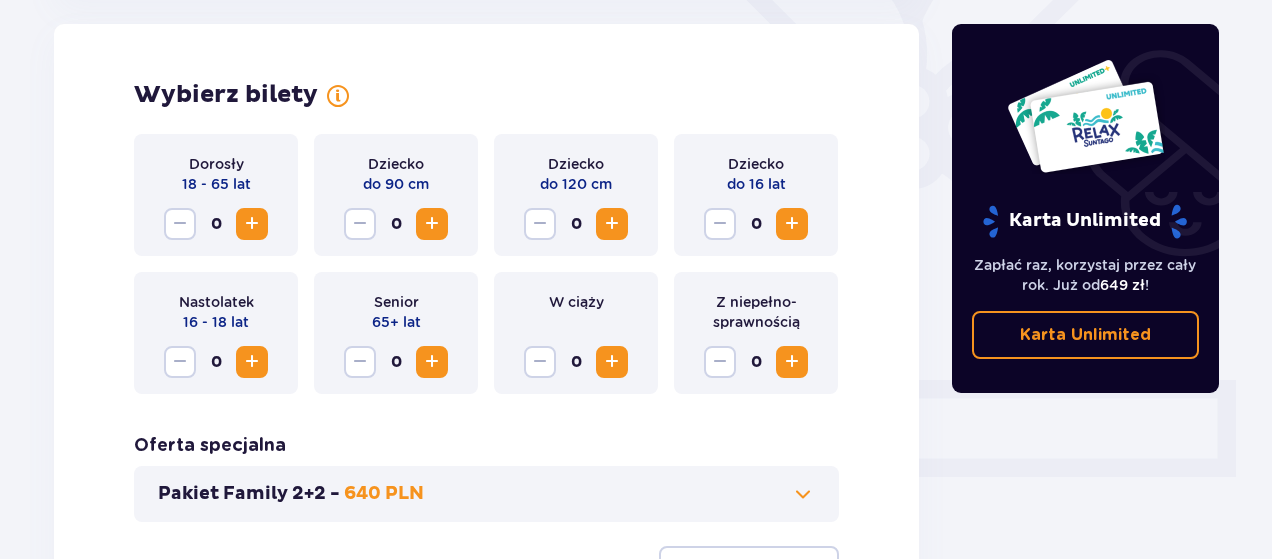 click at bounding box center [792, 224] 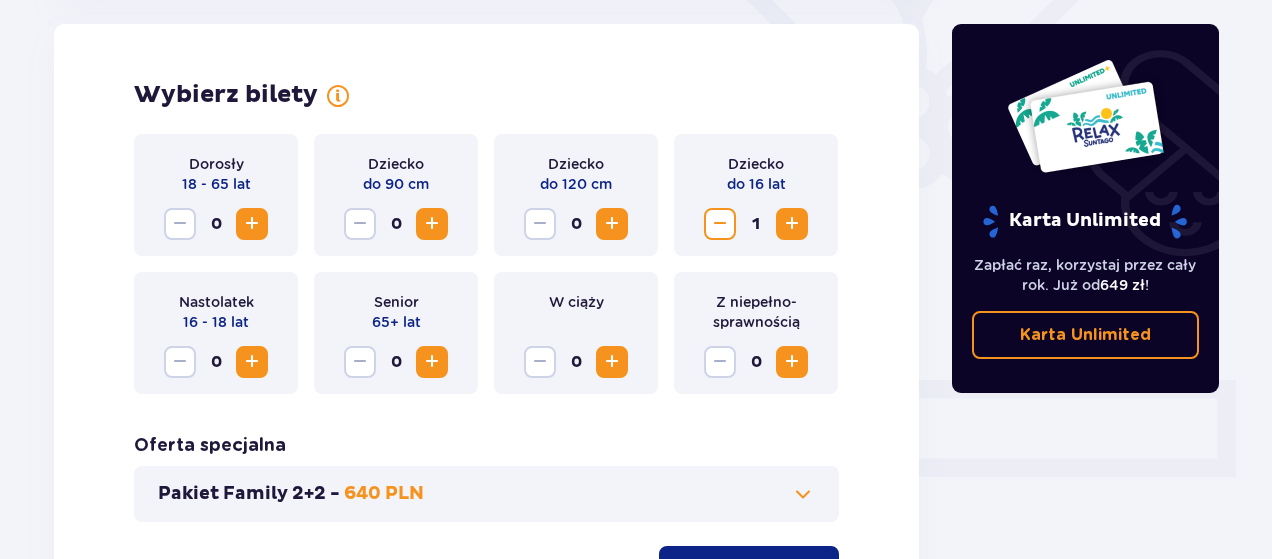 click at bounding box center (792, 224) 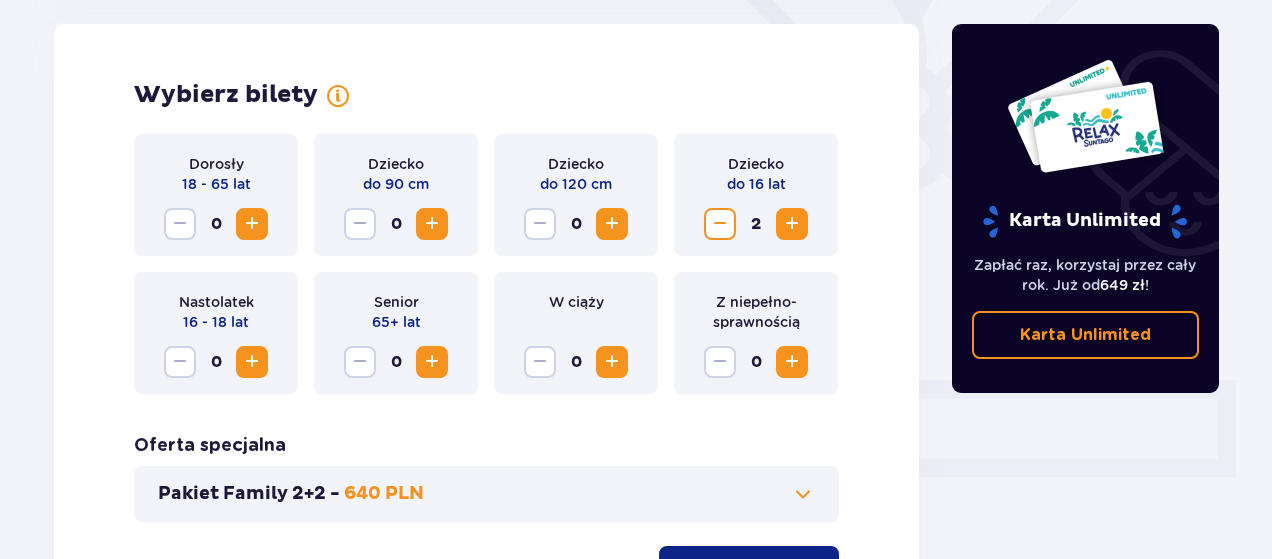 click at bounding box center (252, 224) 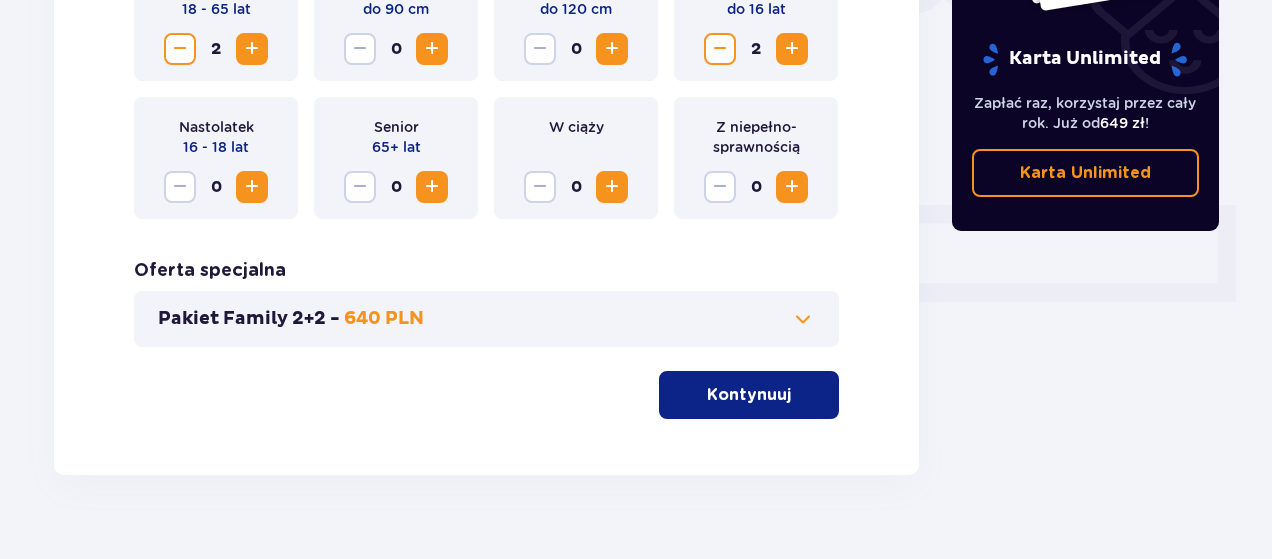 scroll, scrollTop: 766, scrollLeft: 0, axis: vertical 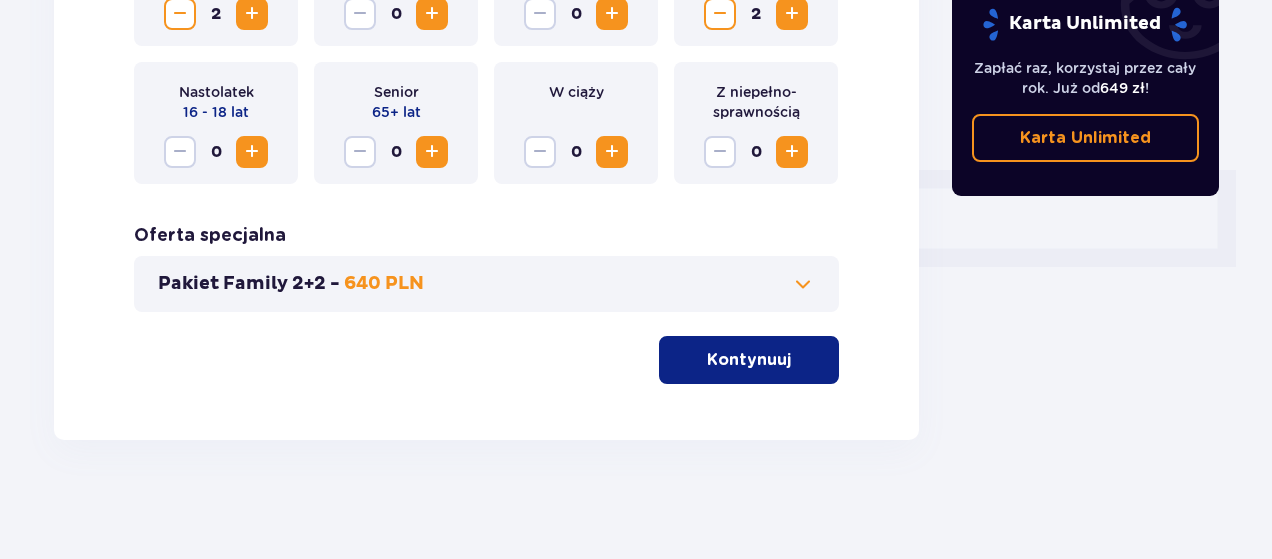 click at bounding box center (795, 360) 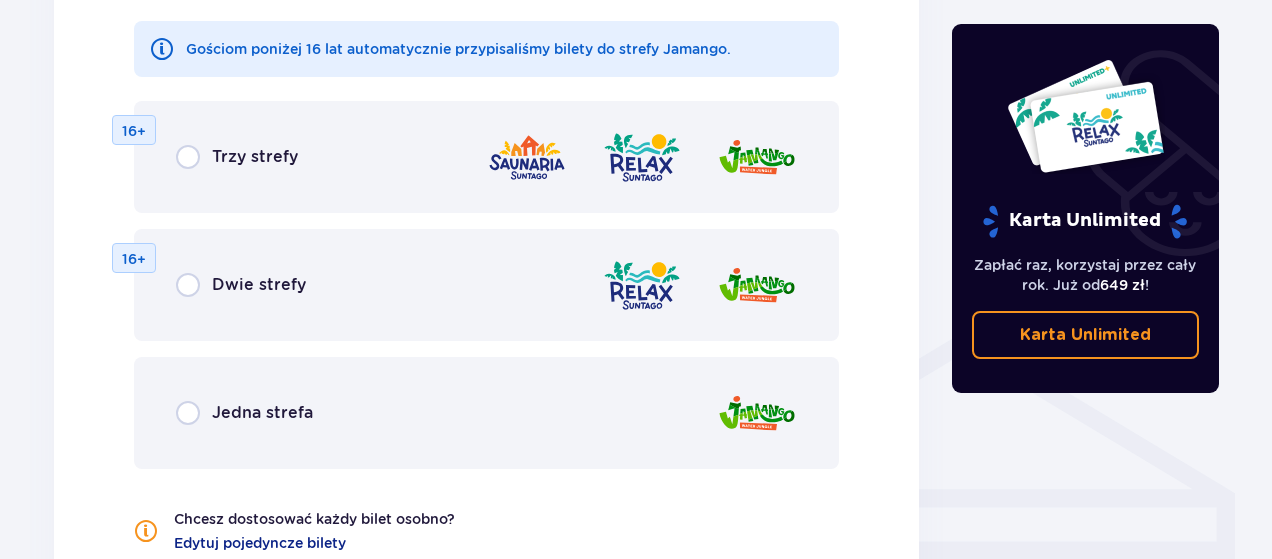 scroll, scrollTop: 1310, scrollLeft: 0, axis: vertical 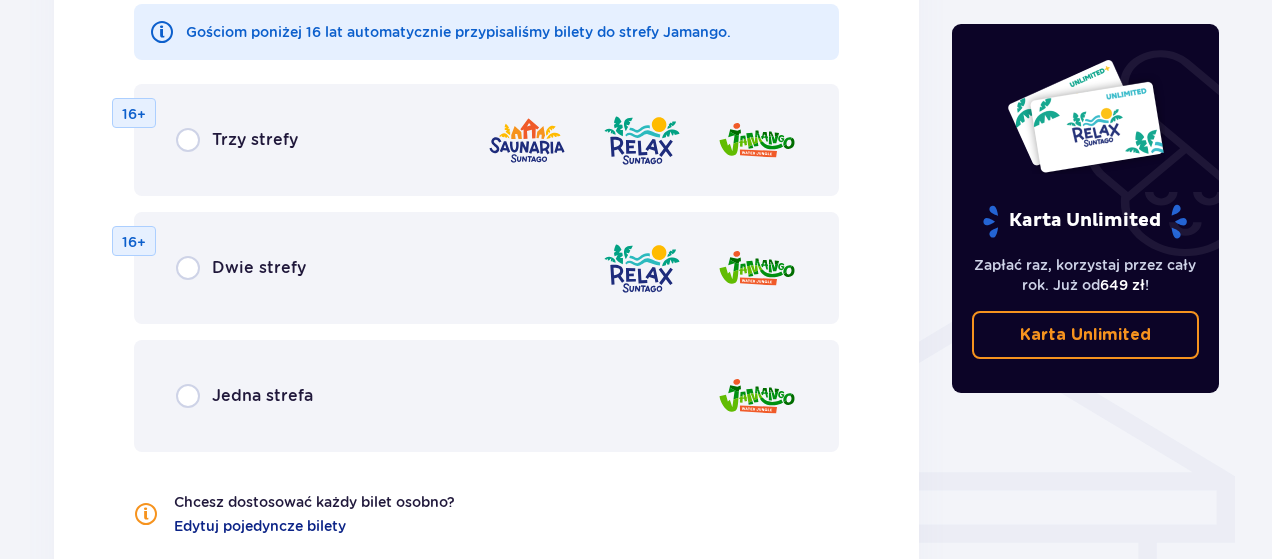 click on "Jedna strefa" at bounding box center [486, 396] 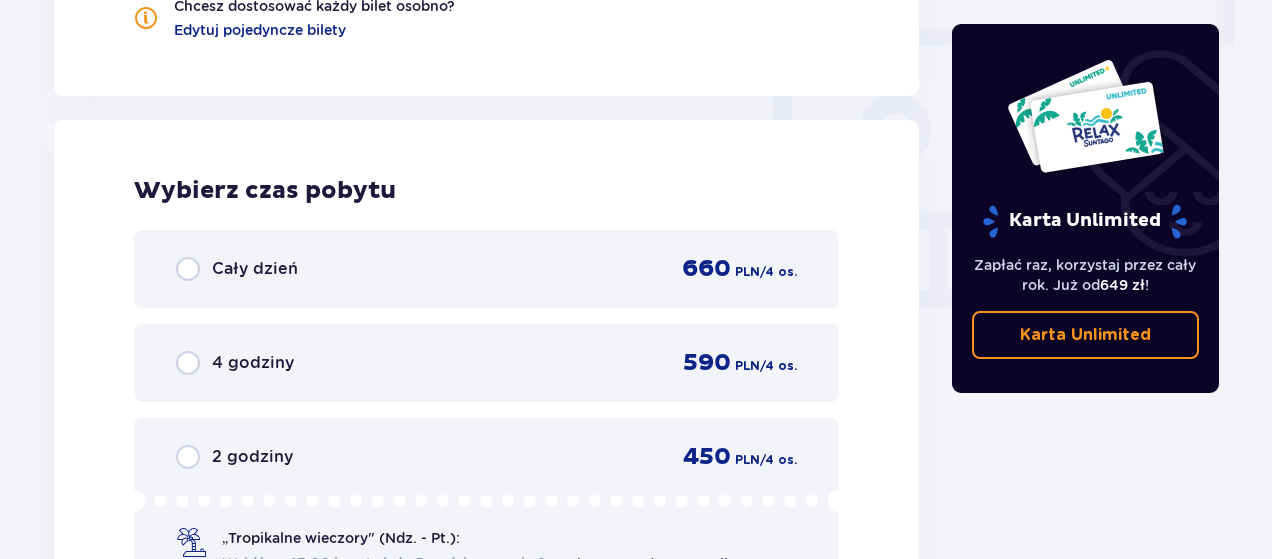 scroll, scrollTop: 1878, scrollLeft: 0, axis: vertical 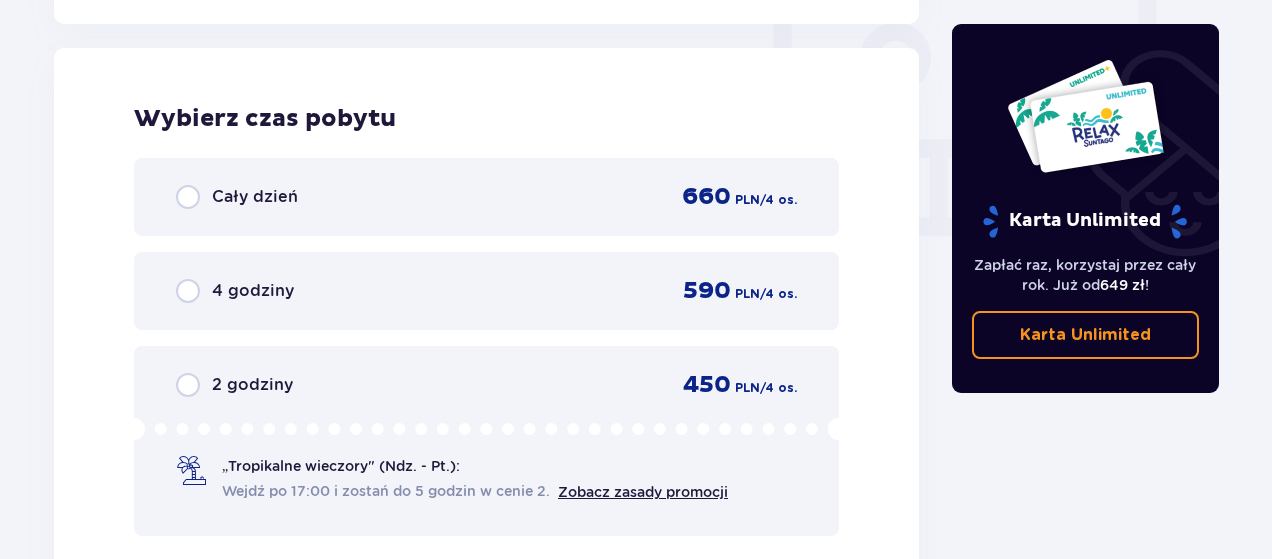 click on "Cały dzień   660 PLN / 4 os." at bounding box center [486, 197] 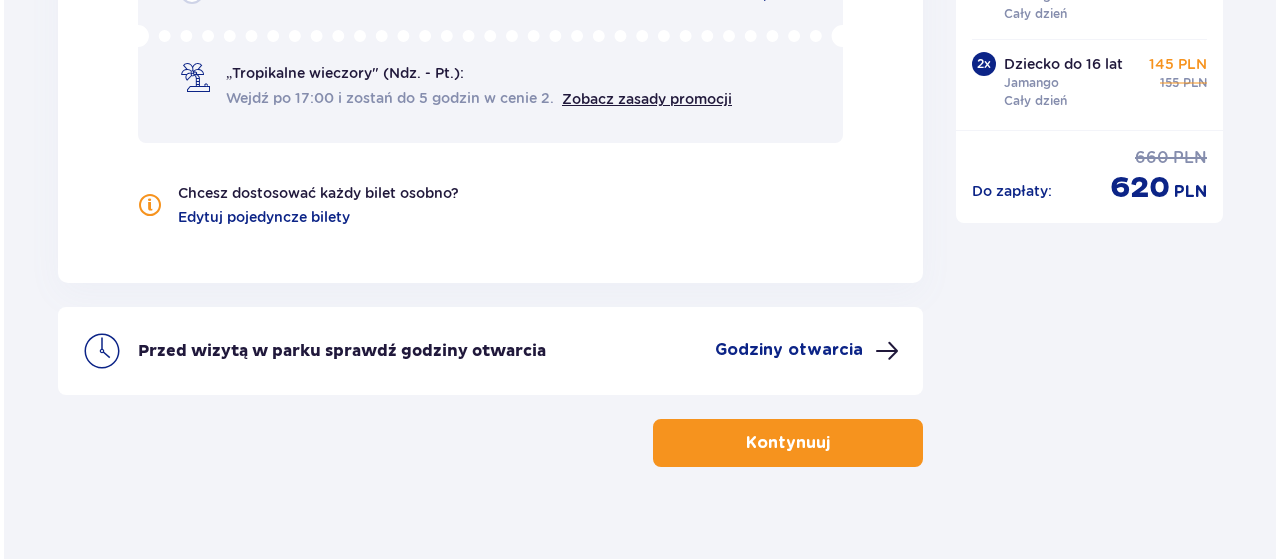 scroll, scrollTop: 2298, scrollLeft: 0, axis: vertical 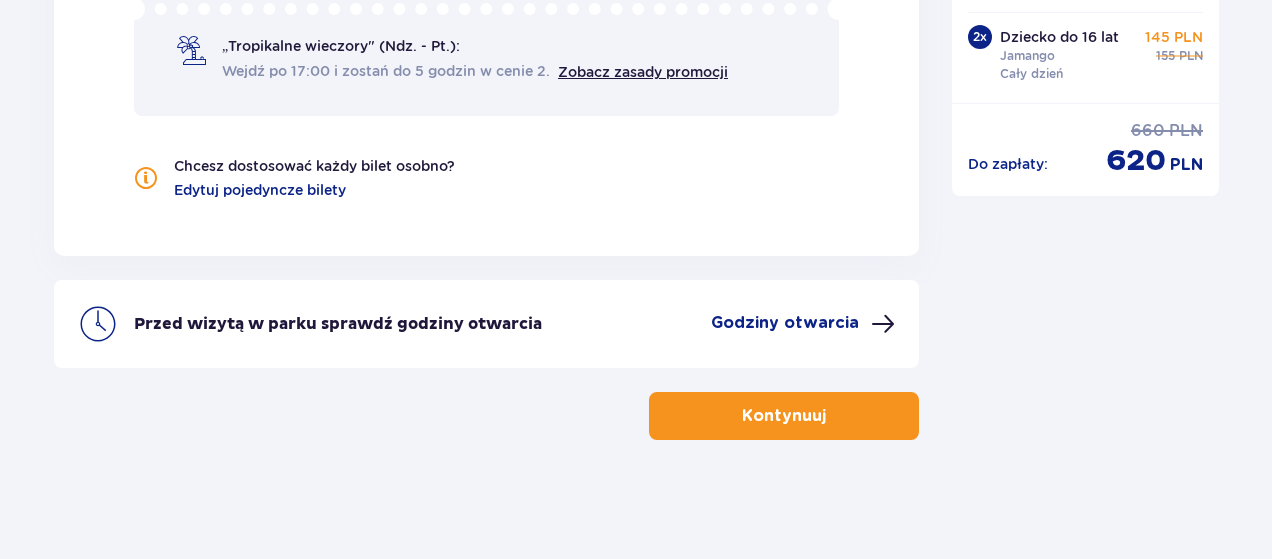 click on "Godziny otwarcia" at bounding box center (785, 323) 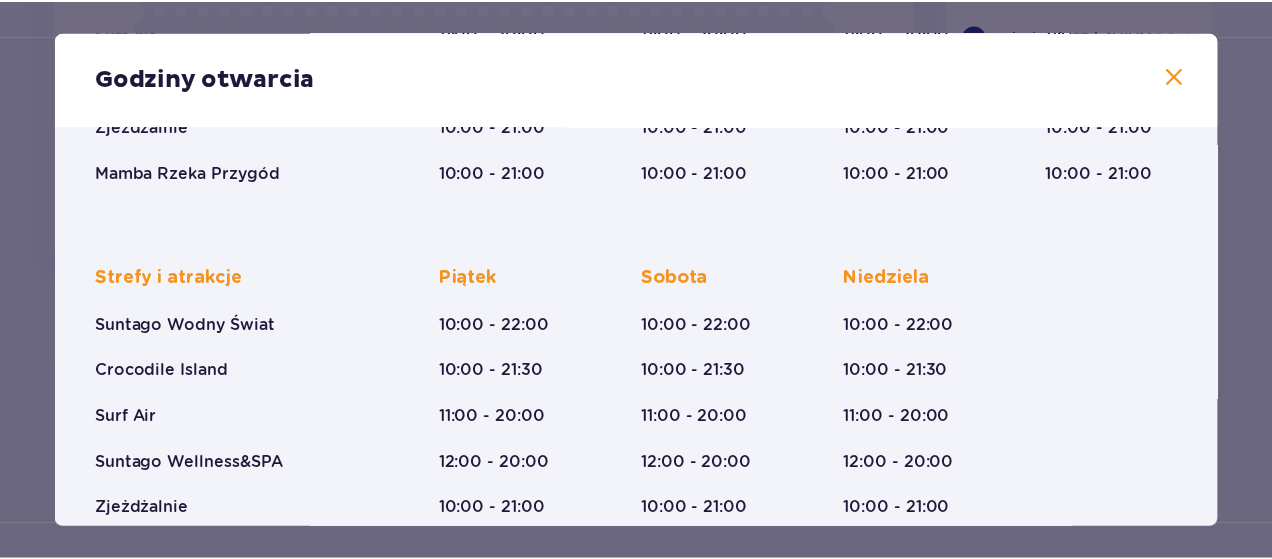 scroll, scrollTop: 478, scrollLeft: 0, axis: vertical 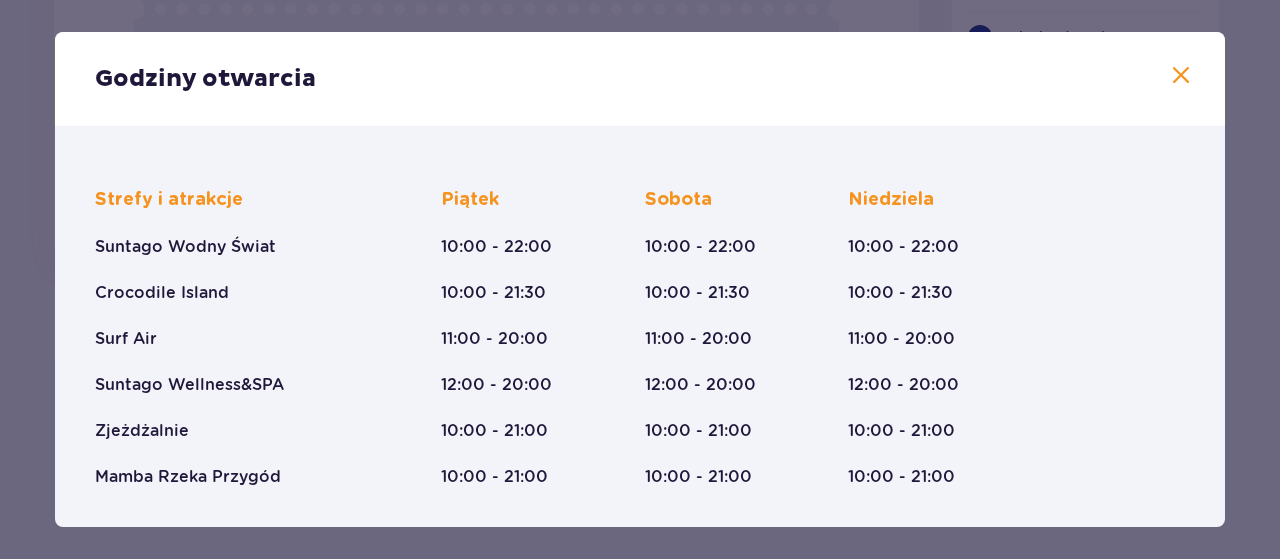 click at bounding box center [1181, 76] 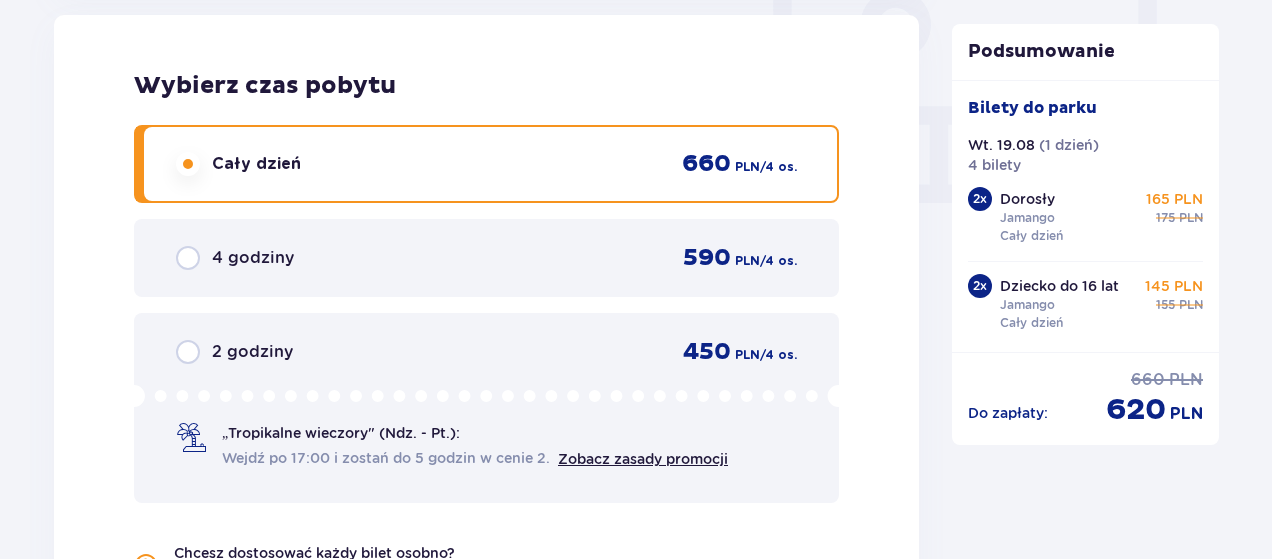 scroll, scrollTop: 1998, scrollLeft: 0, axis: vertical 